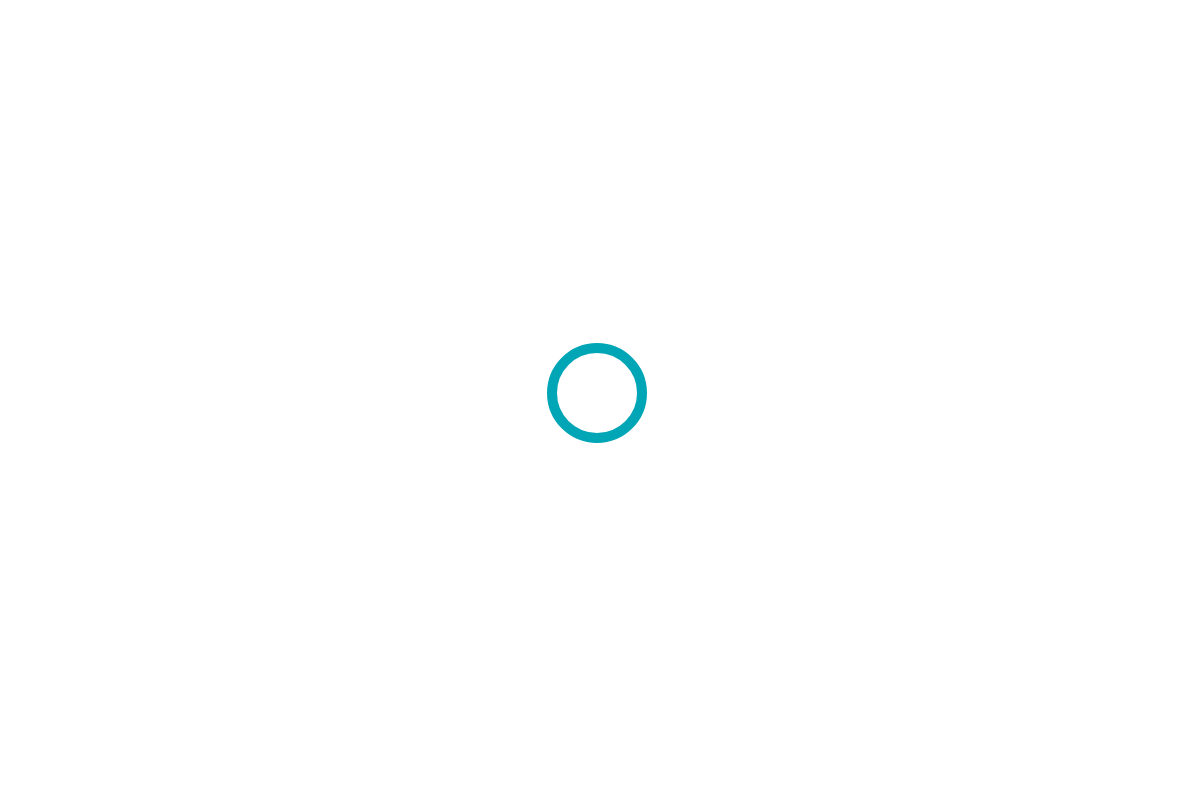 scroll, scrollTop: 0, scrollLeft: 0, axis: both 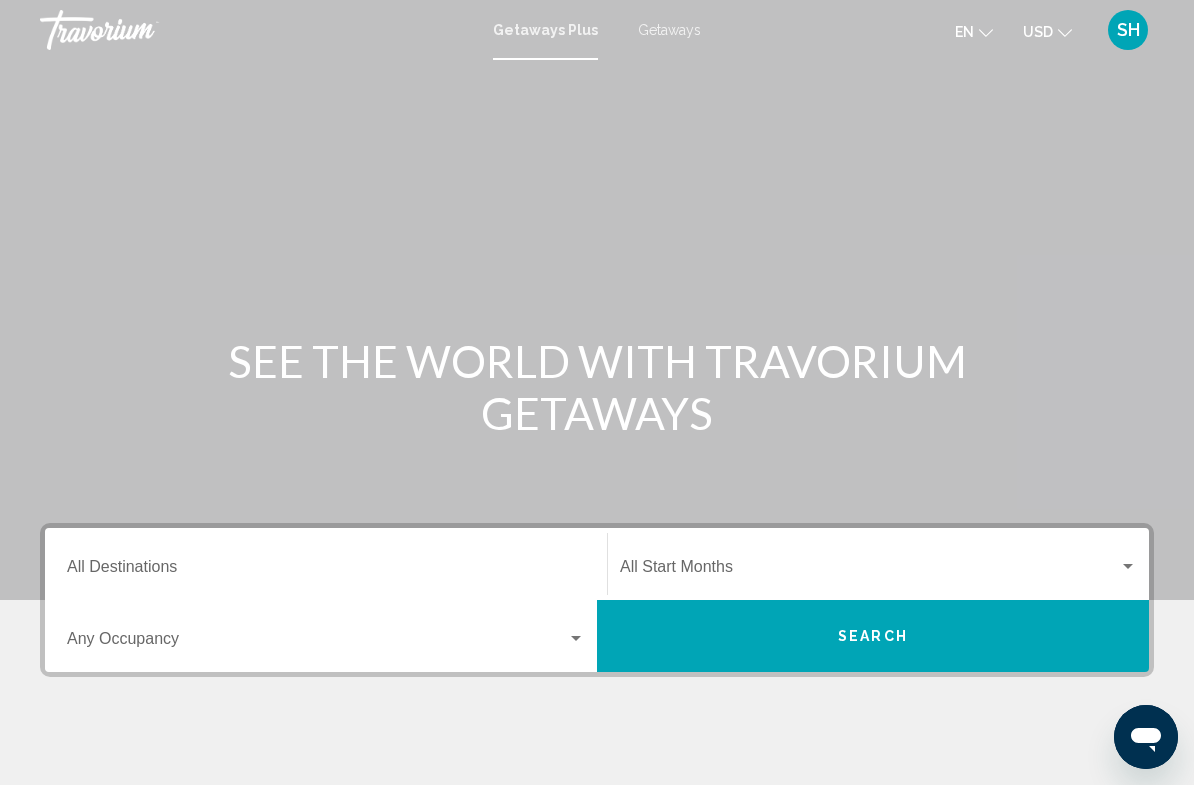 click on "Getaways" at bounding box center (669, 30) 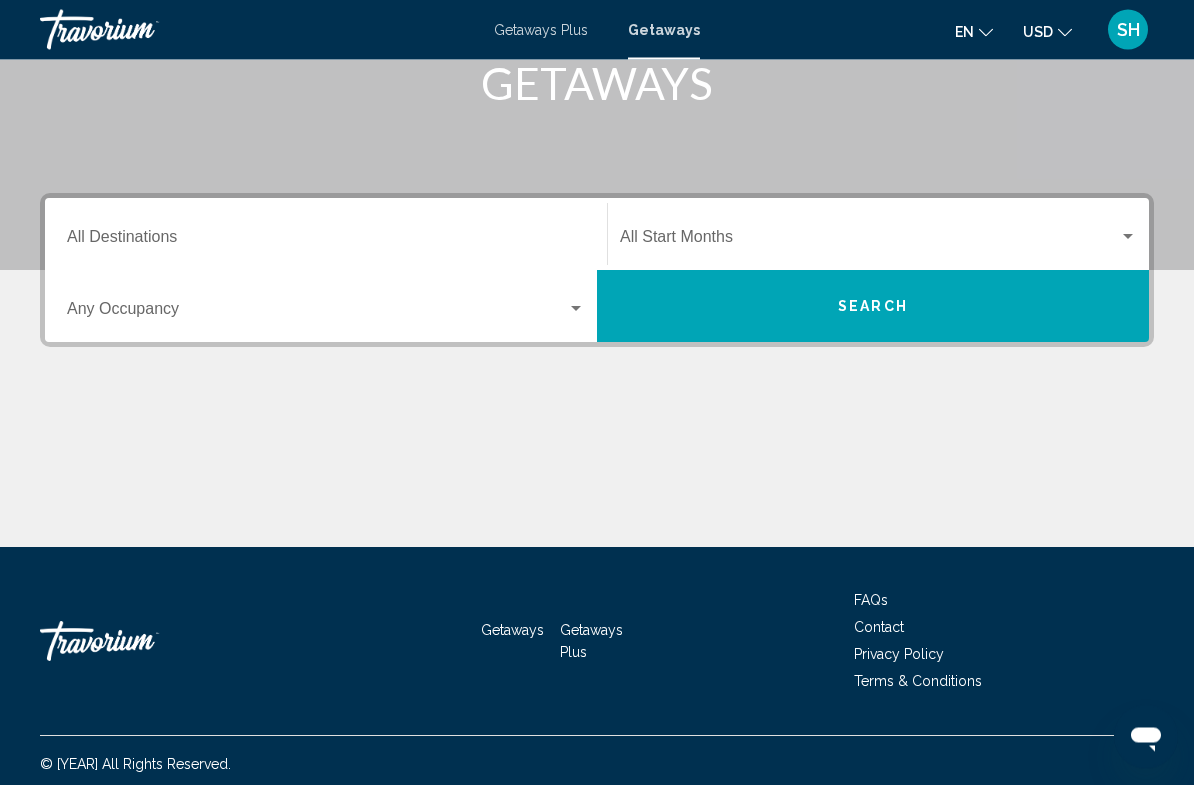 scroll, scrollTop: 332, scrollLeft: 0, axis: vertical 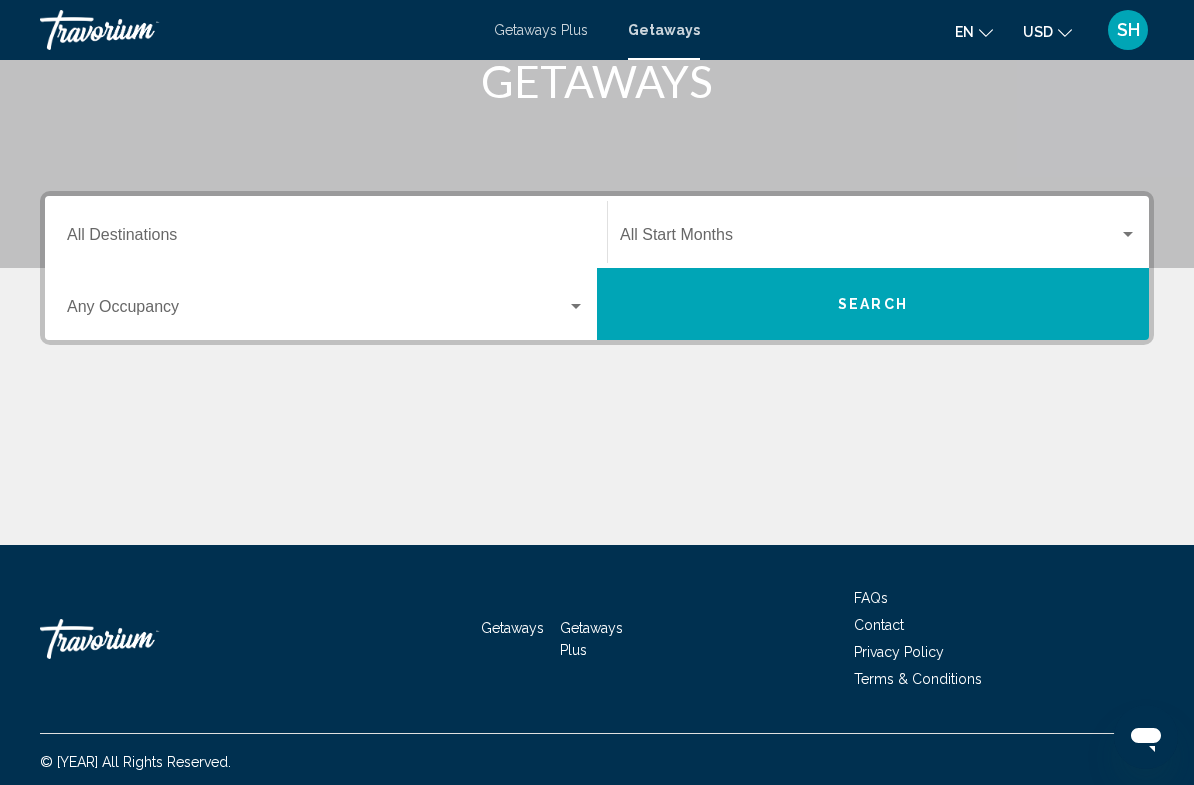 click on "Destination All Destinations" at bounding box center (326, 239) 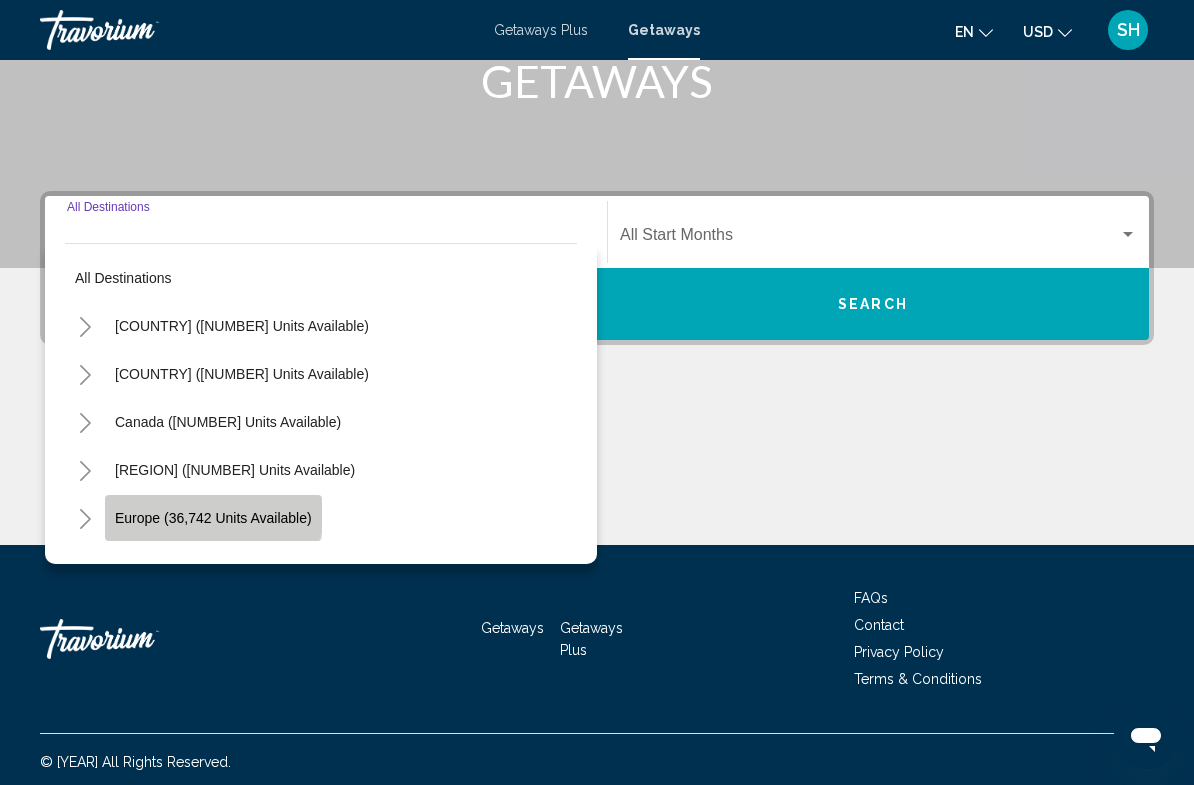click on "Europe (36,742 units available)" at bounding box center (242, 326) 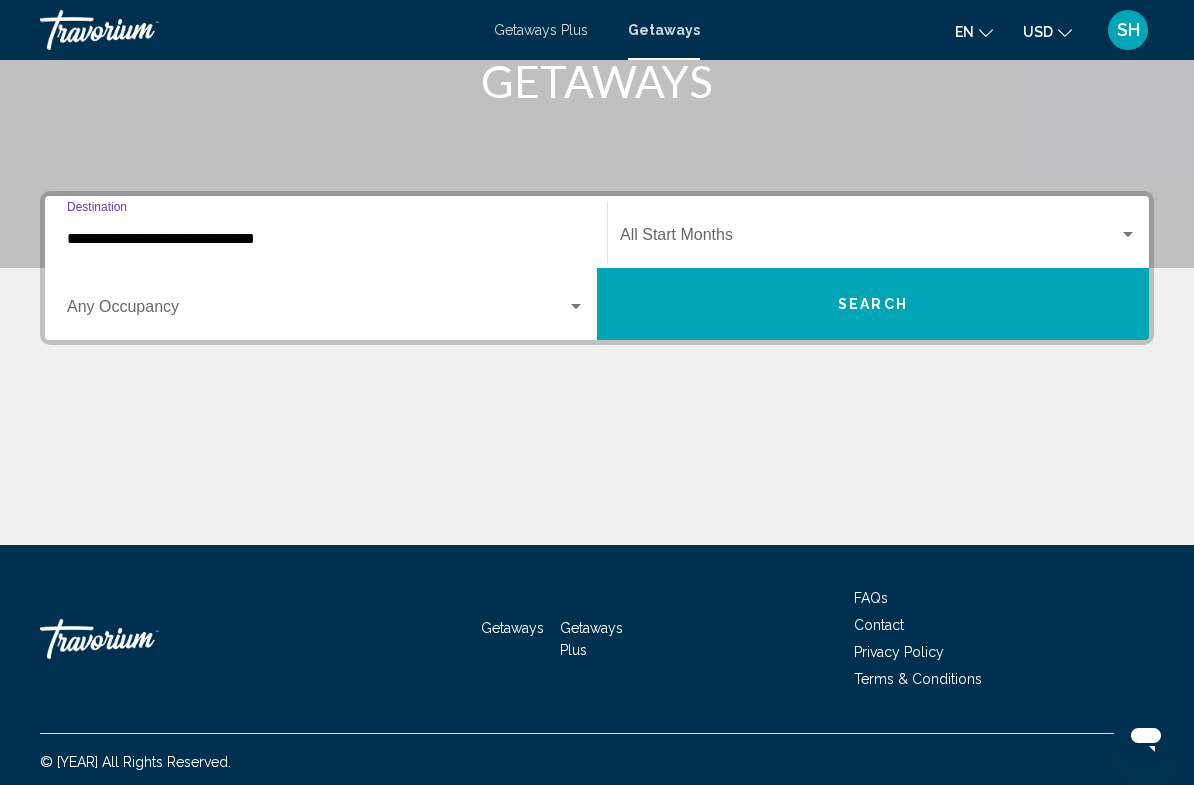 click at bounding box center [869, 239] 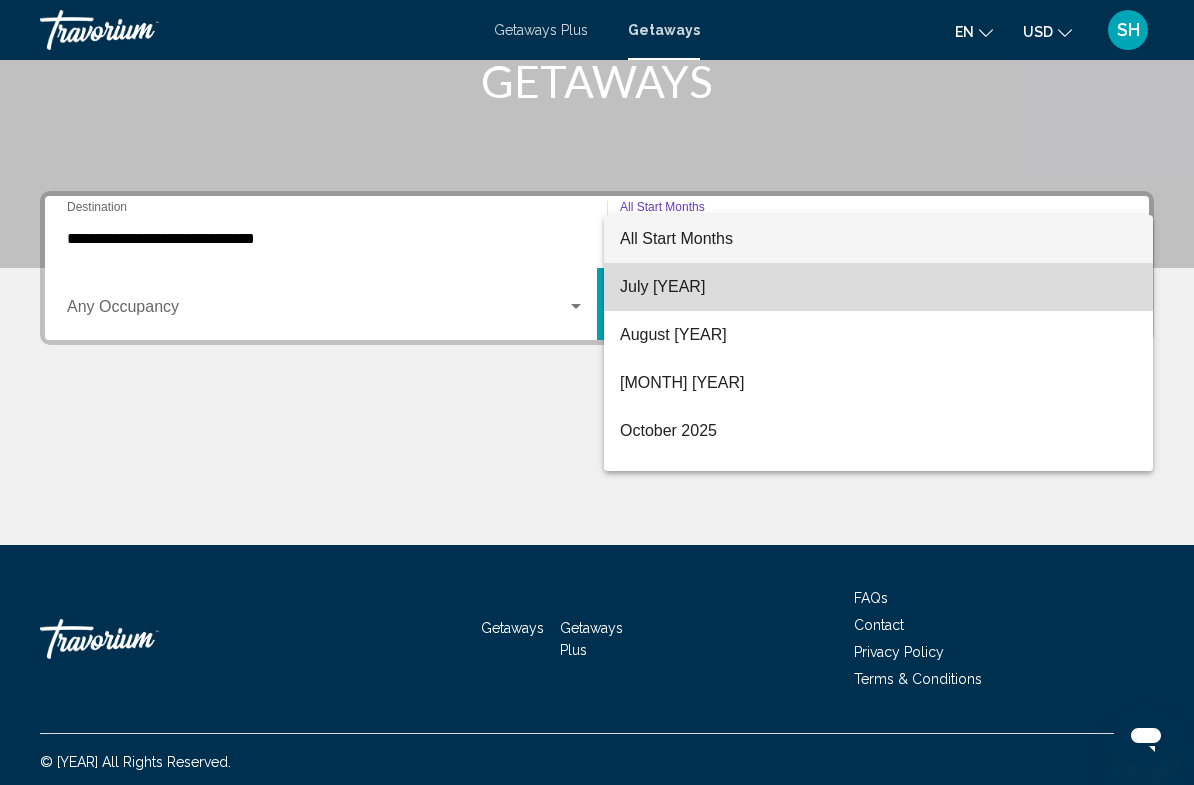 click on "July [YEAR]" at bounding box center [878, 287] 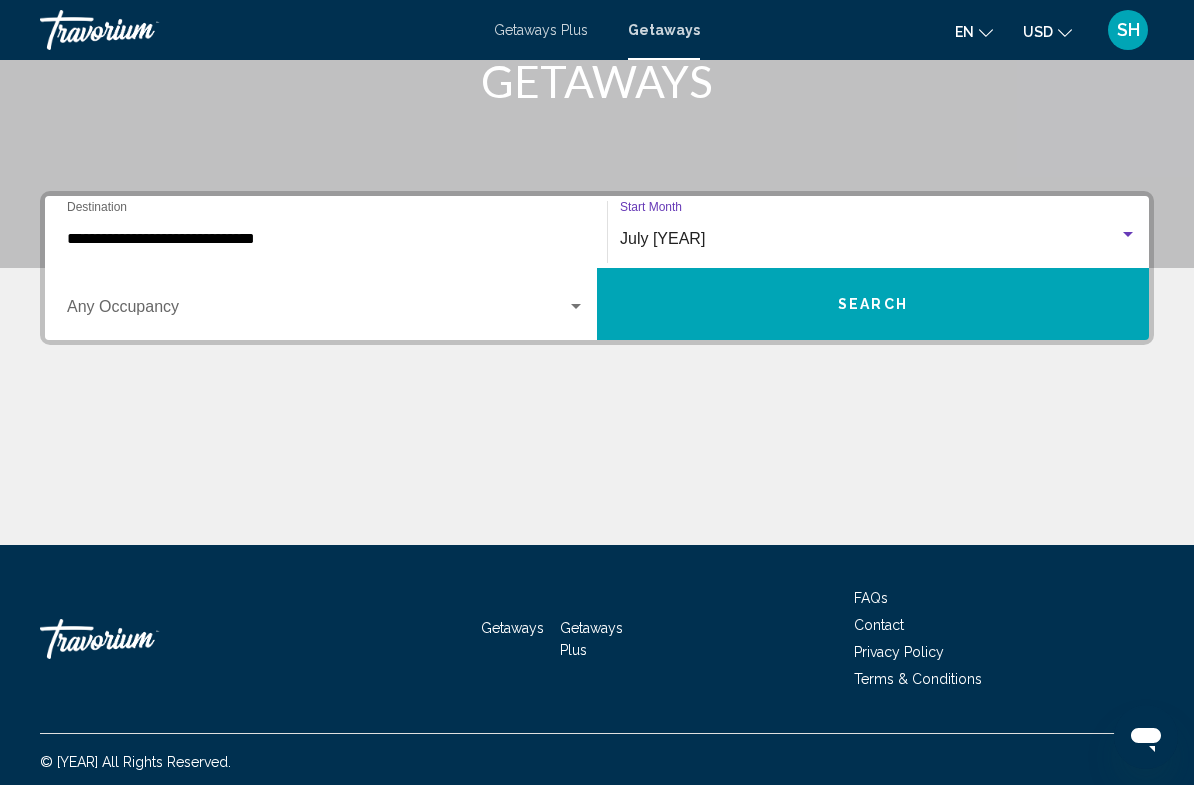 click on "Search" at bounding box center (873, 304) 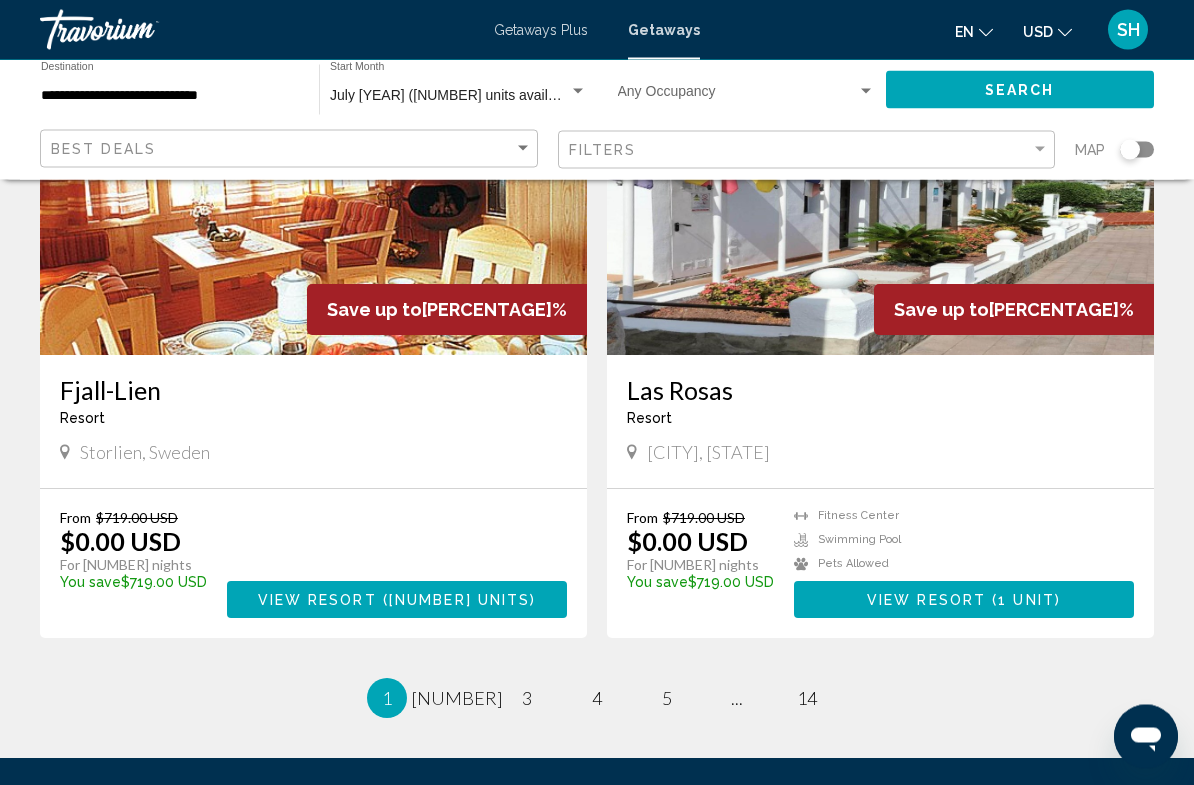 scroll, scrollTop: 3452, scrollLeft: 0, axis: vertical 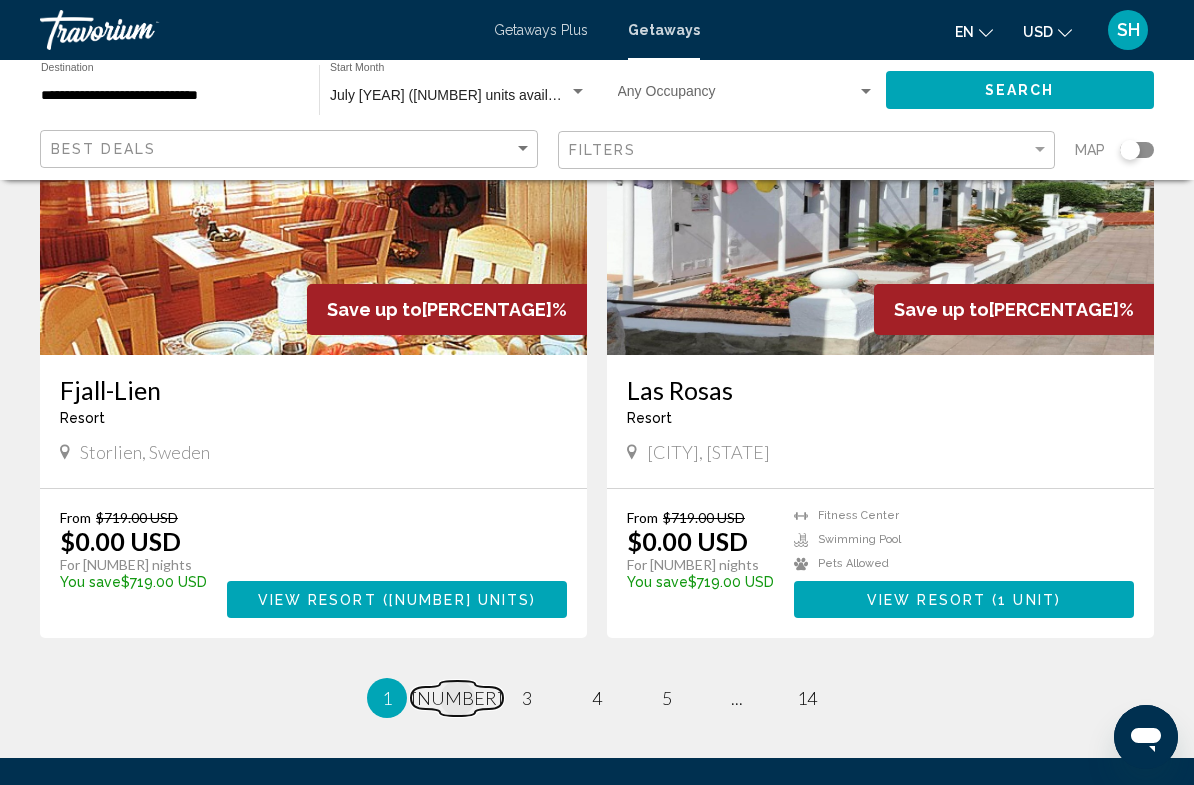click on "page  2" at bounding box center [457, 698] 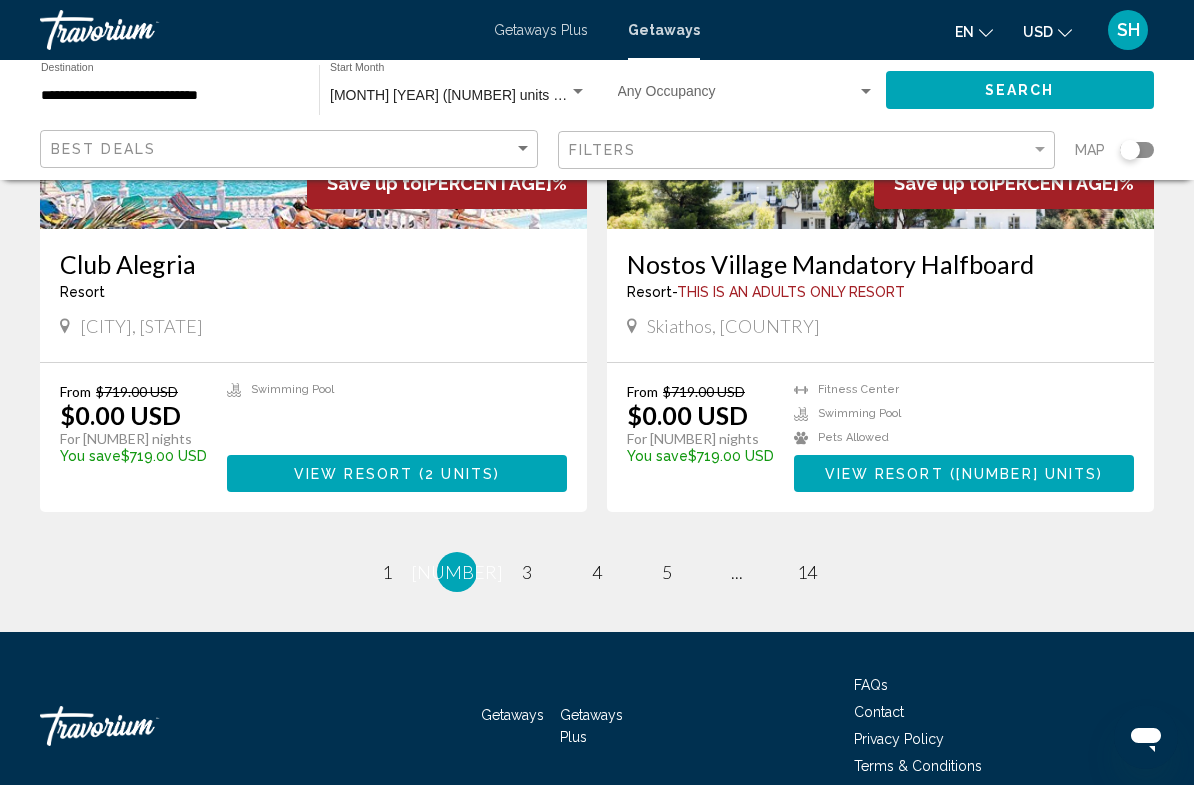 scroll, scrollTop: 3666, scrollLeft: 0, axis: vertical 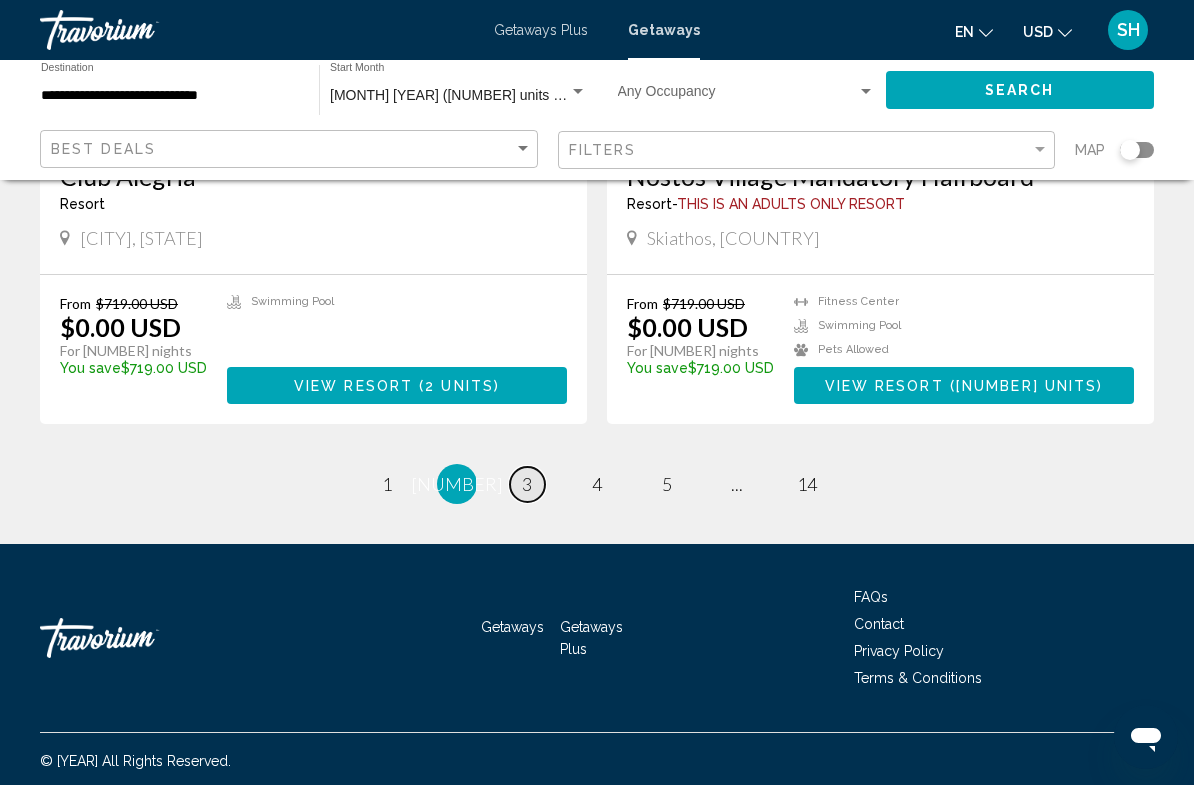 click on "3" at bounding box center [387, 484] 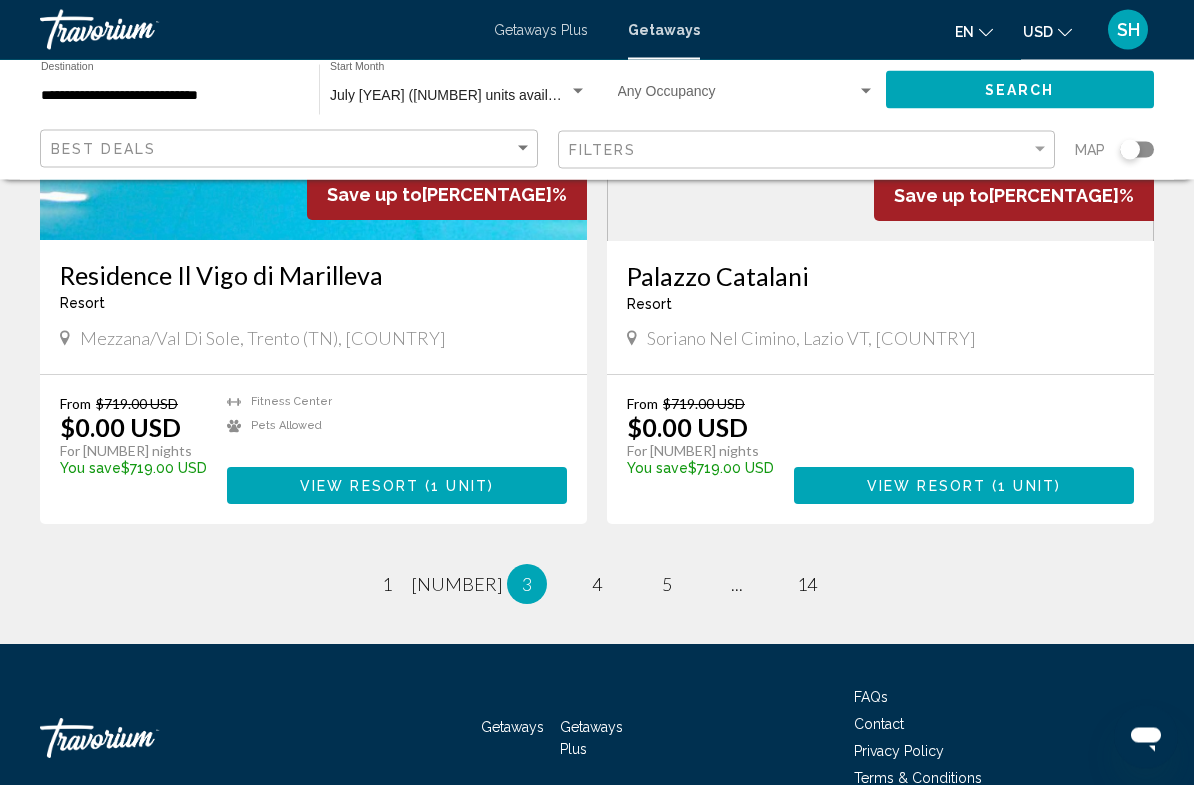 scroll, scrollTop: 3568, scrollLeft: 0, axis: vertical 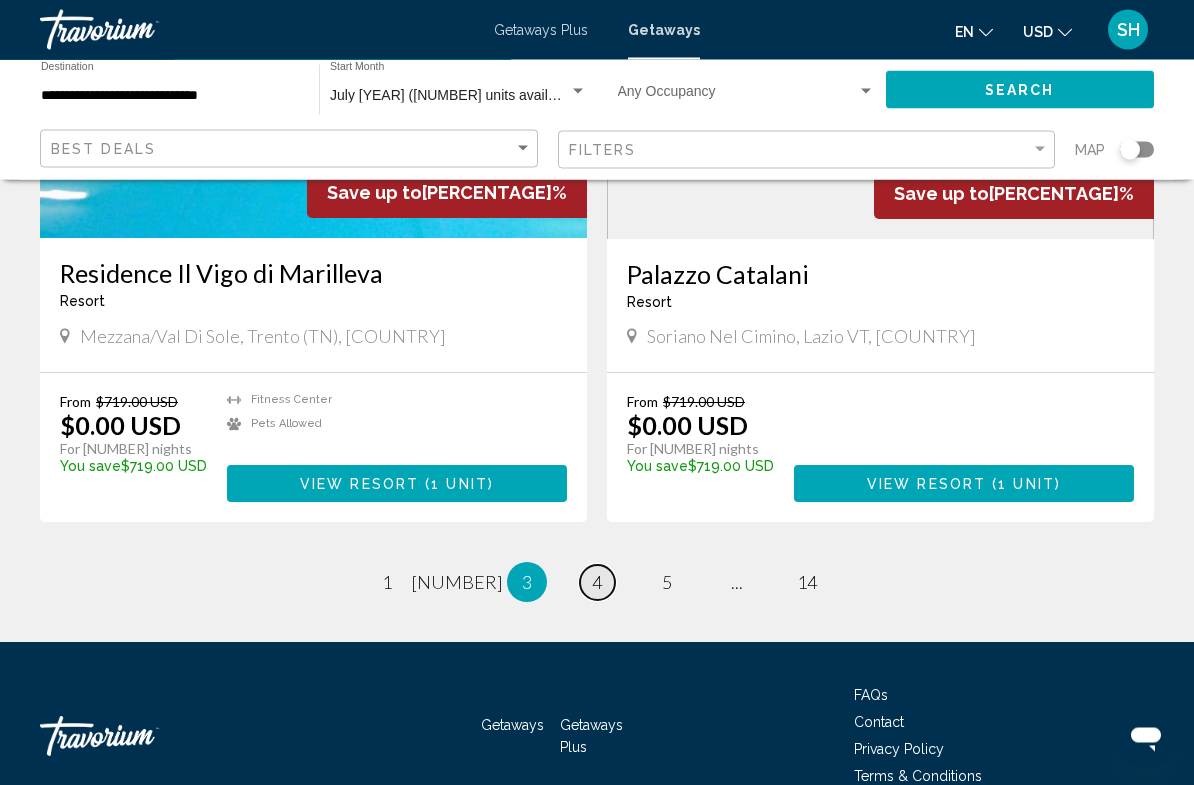 click on "4" at bounding box center [387, 583] 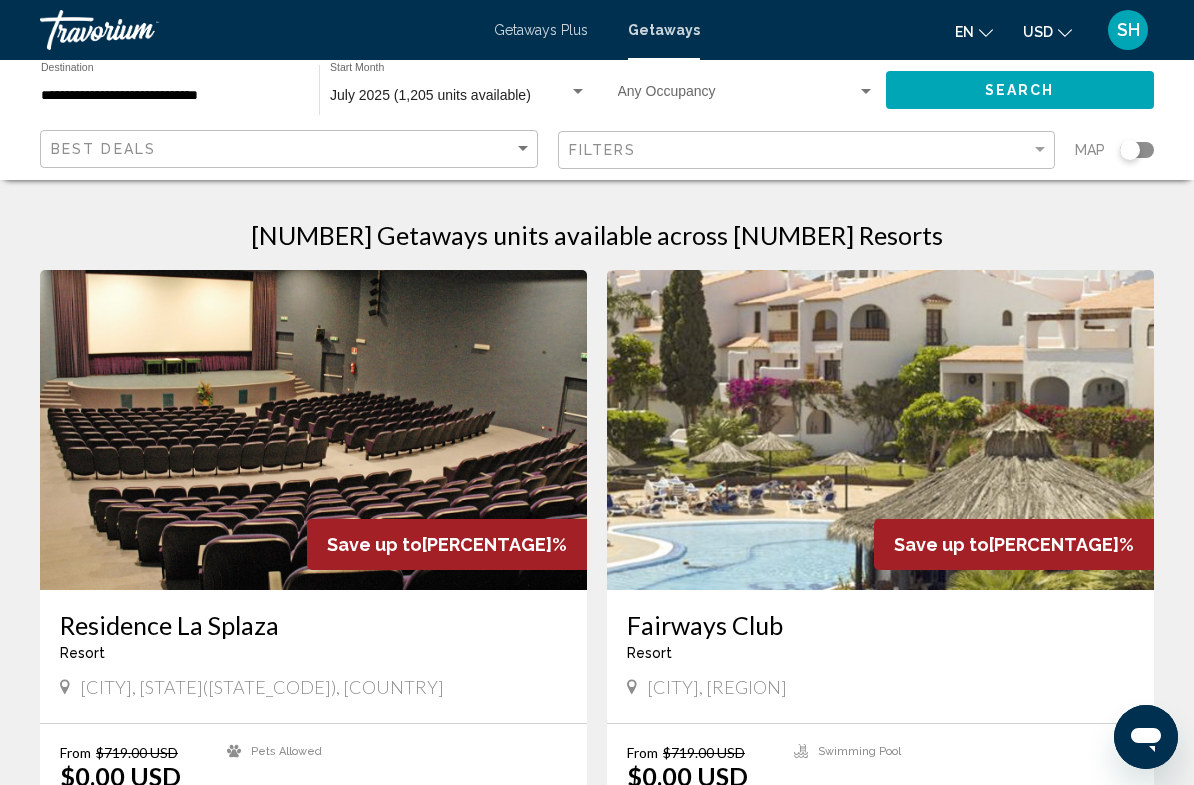 click at bounding box center (313, 430) 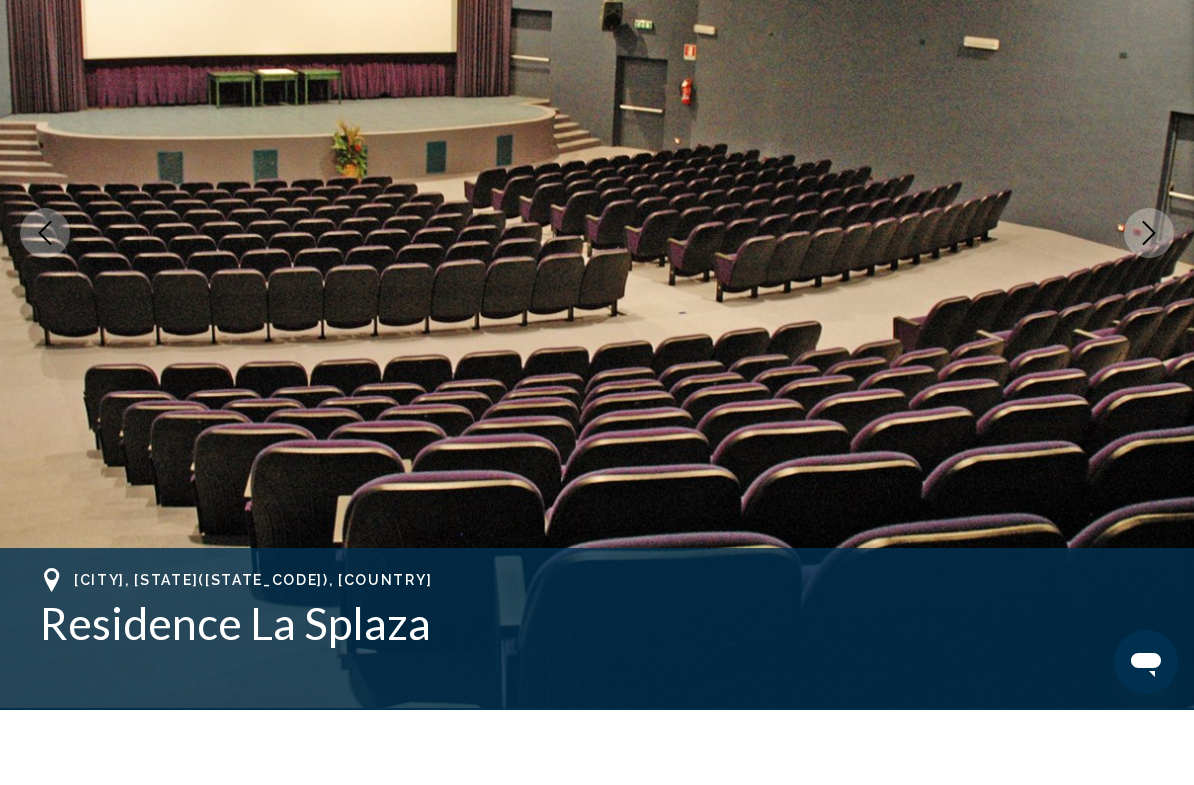scroll, scrollTop: 228, scrollLeft: 0, axis: vertical 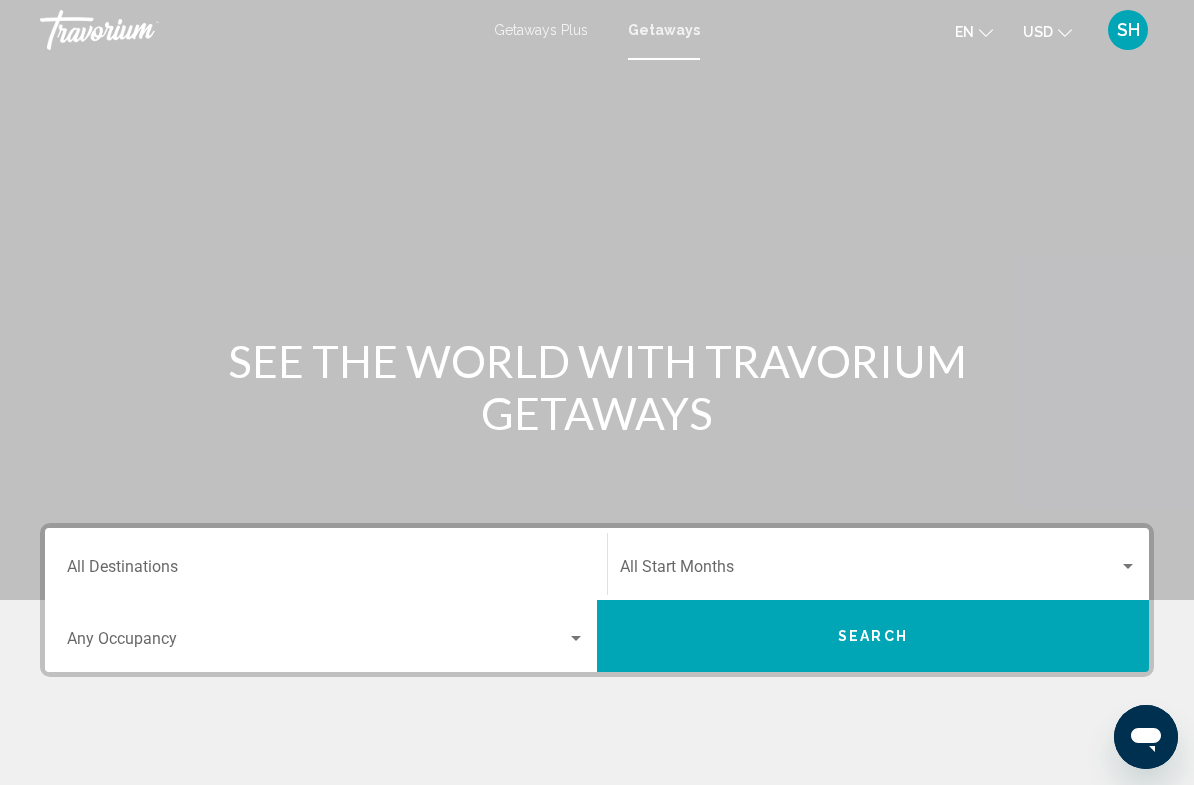 click on "Destination All Destinations" at bounding box center [326, 571] 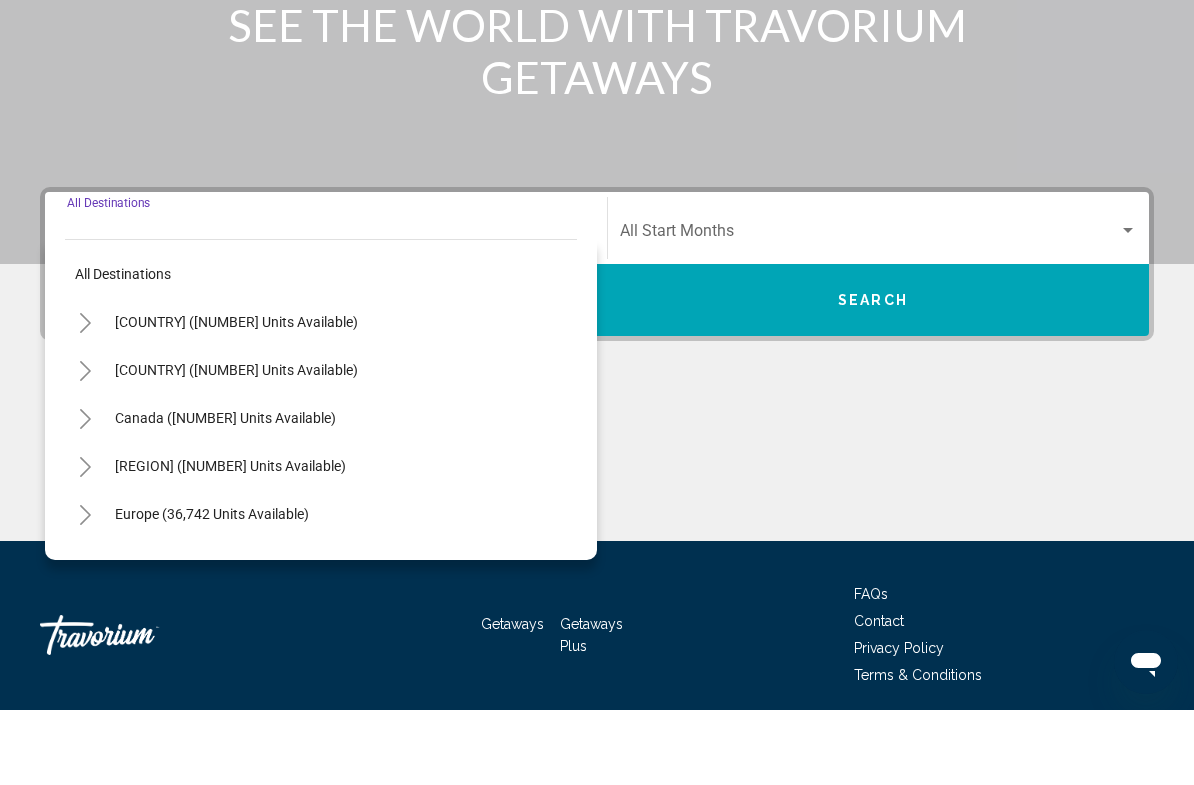 scroll, scrollTop: 337, scrollLeft: 0, axis: vertical 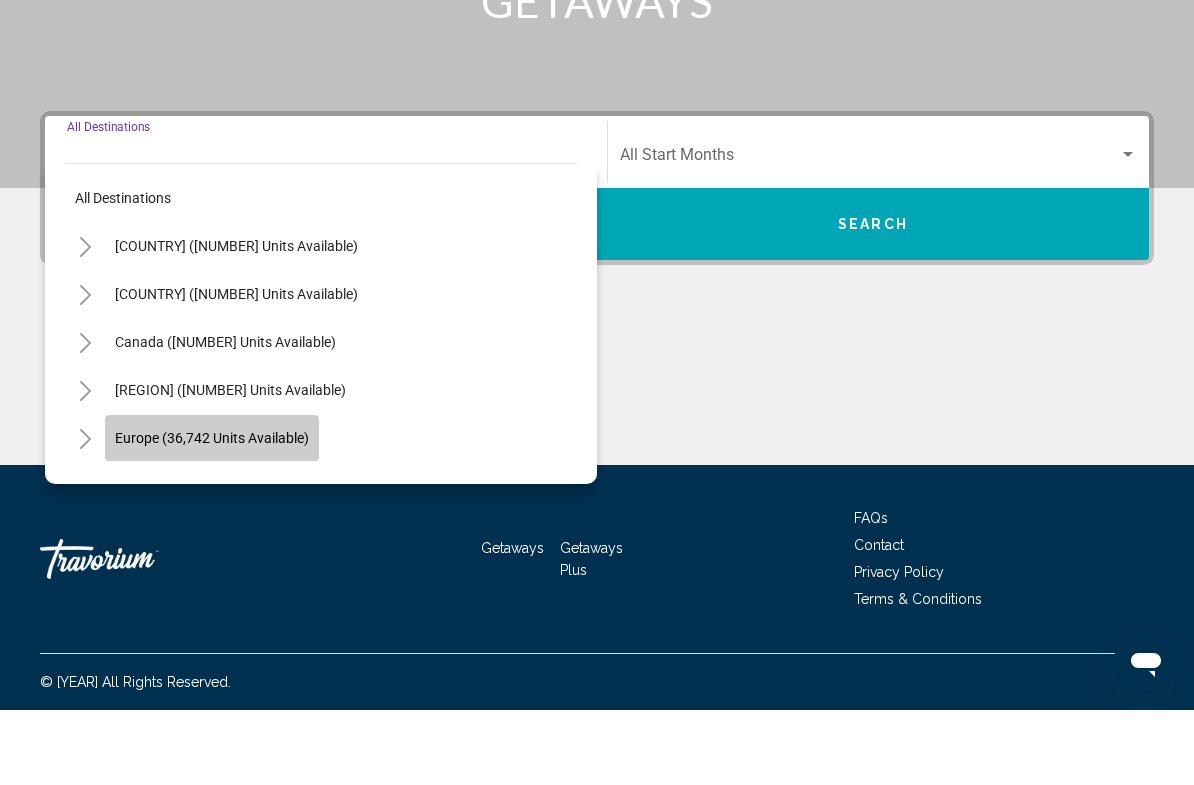 click on "Europe (36,742 units available)" at bounding box center [236, 321] 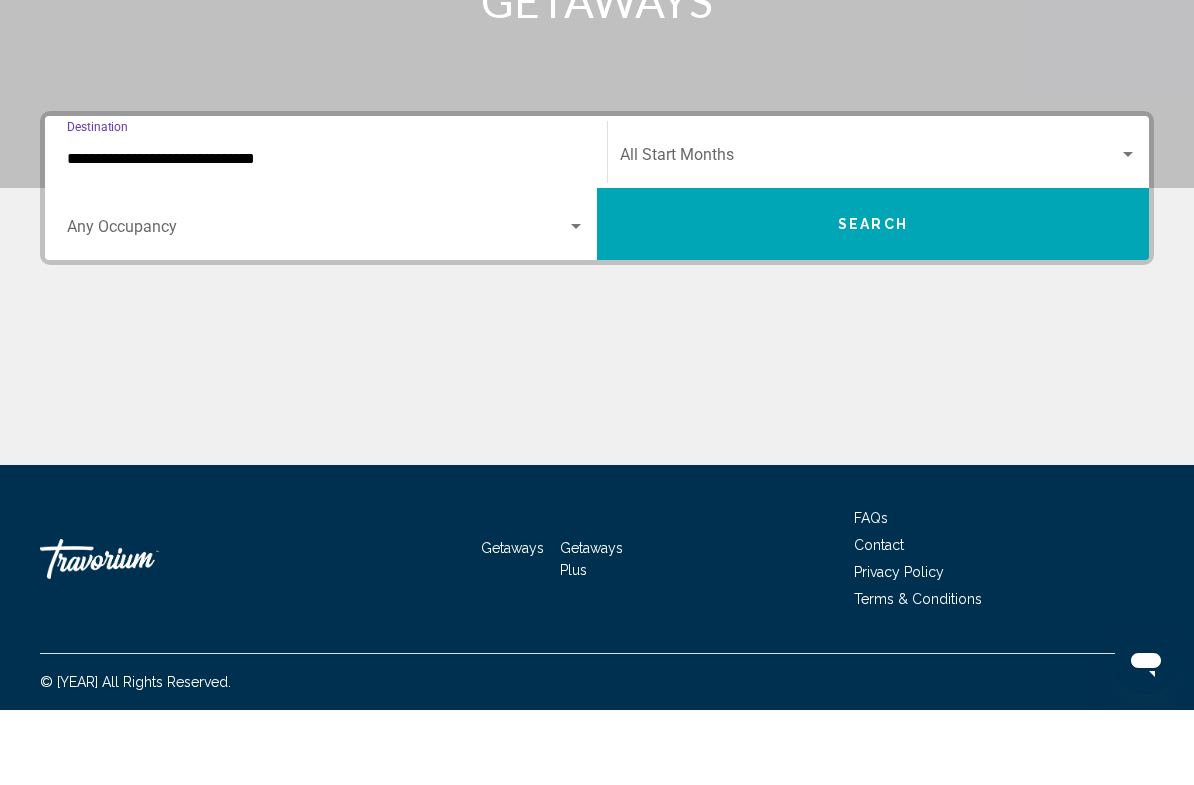 click at bounding box center [869, 234] 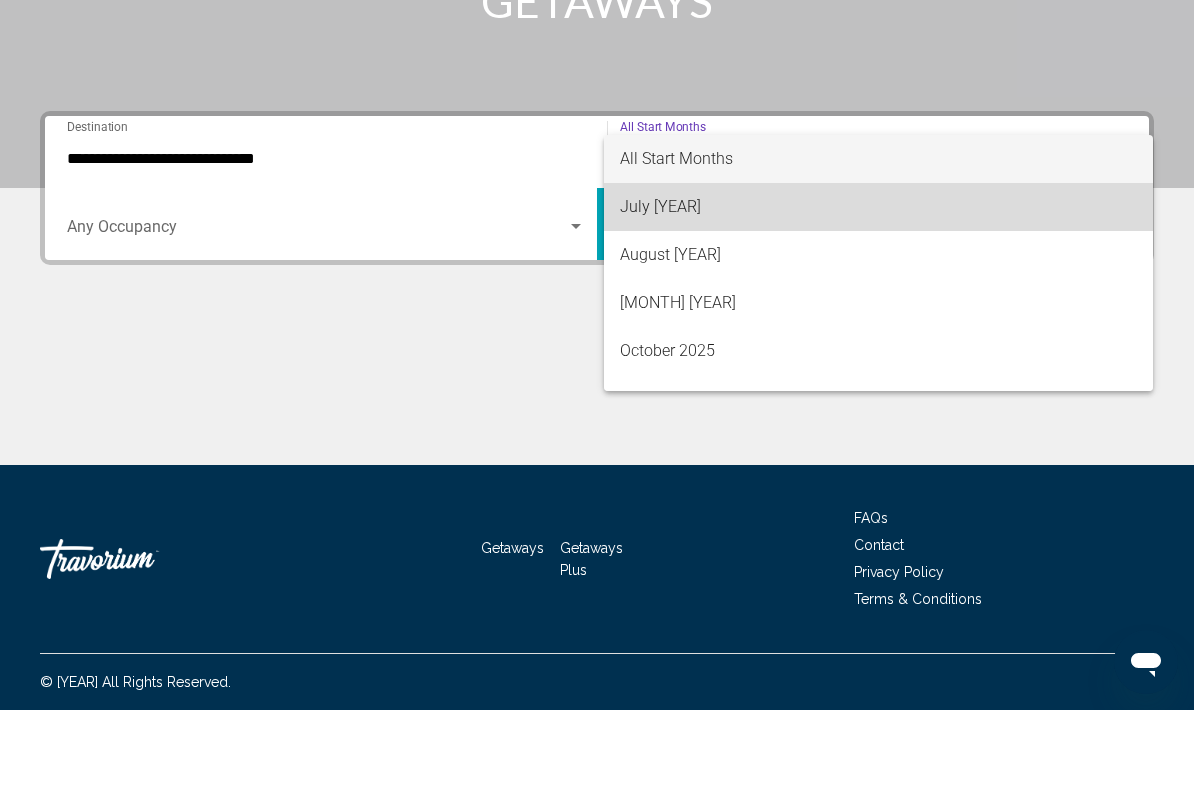 click on "July [YEAR]" at bounding box center [878, 282] 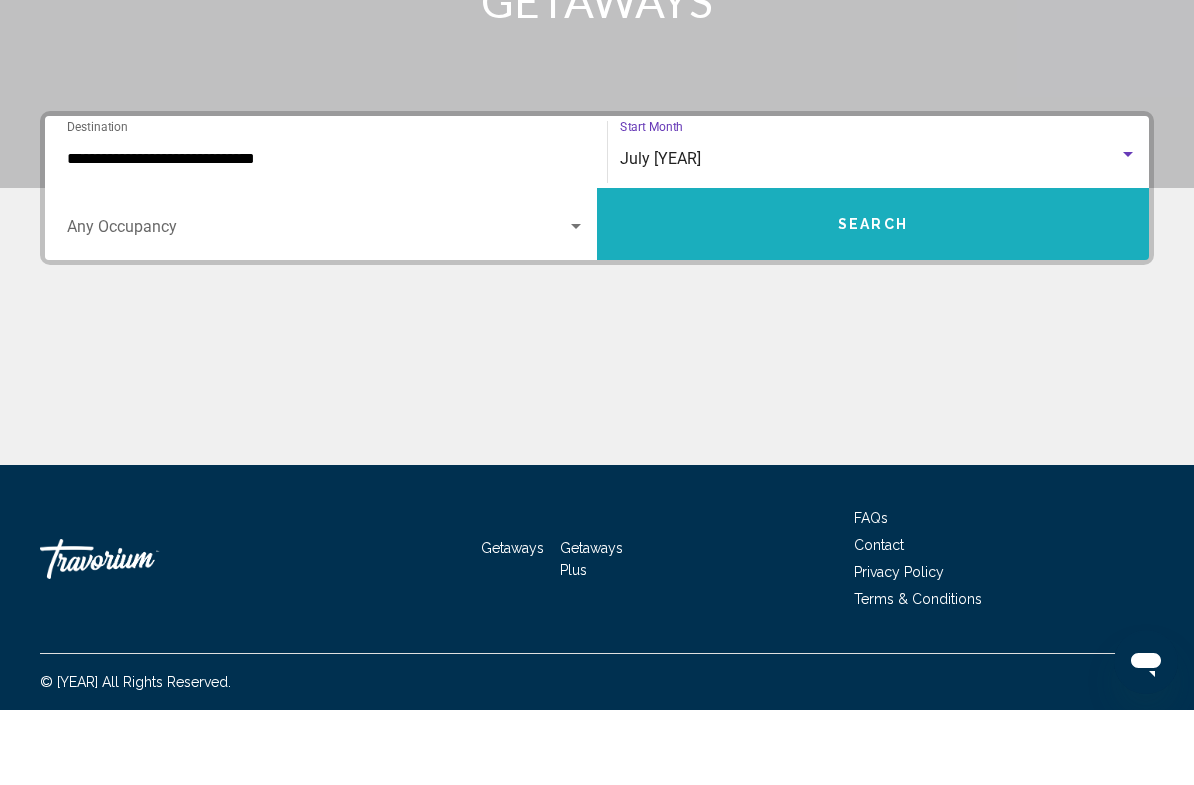 click on "Search" at bounding box center [873, 300] 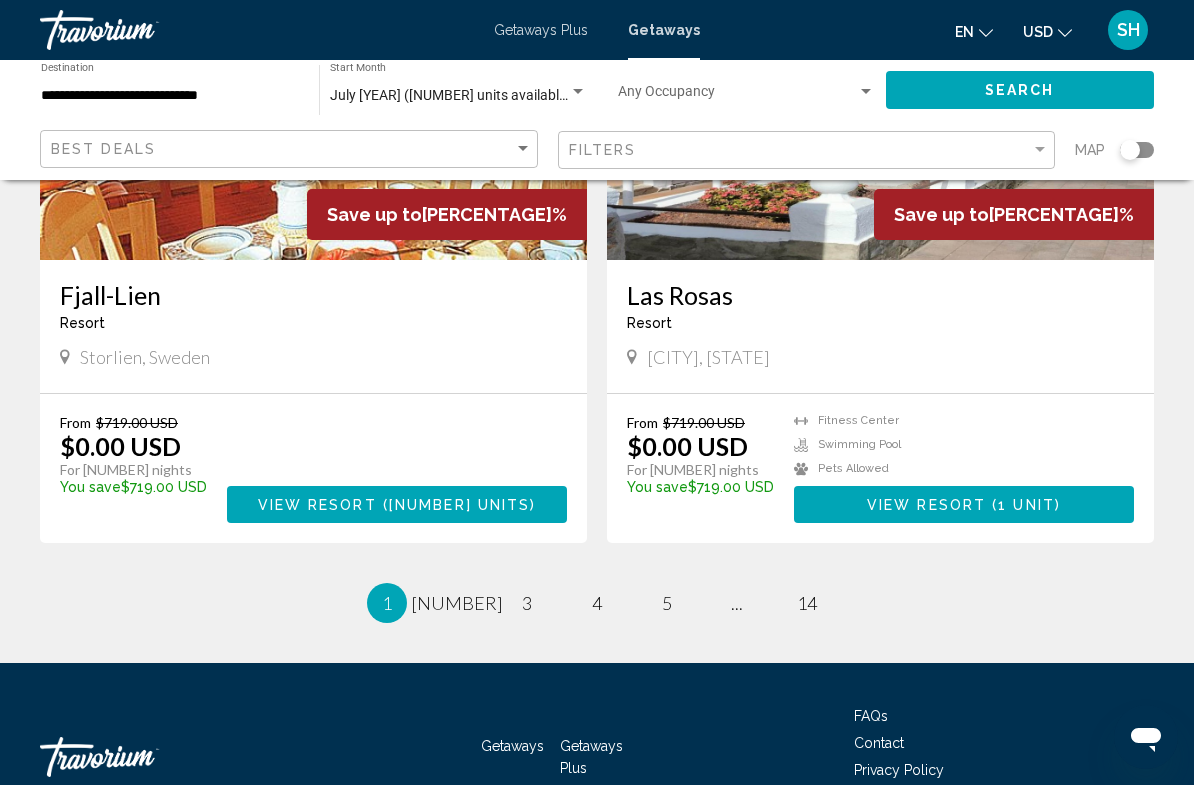 scroll, scrollTop: 3666, scrollLeft: 0, axis: vertical 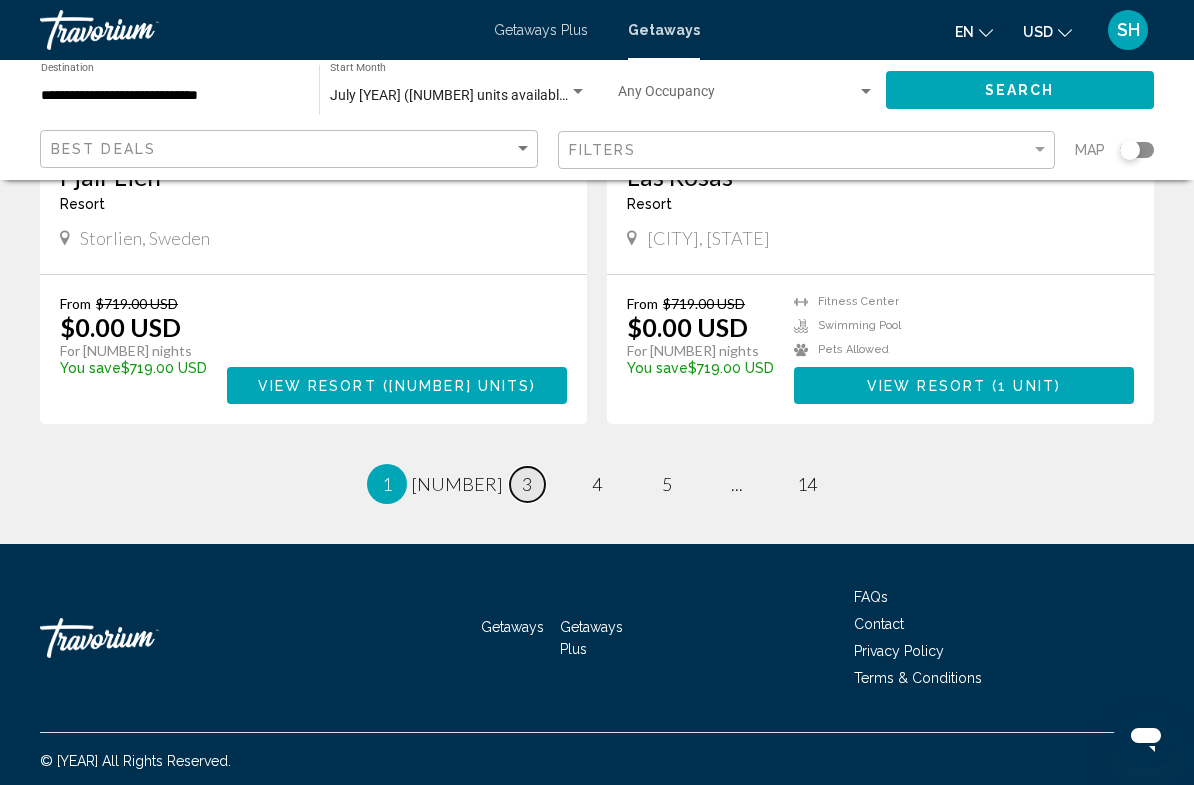 click on "3" at bounding box center (457, 484) 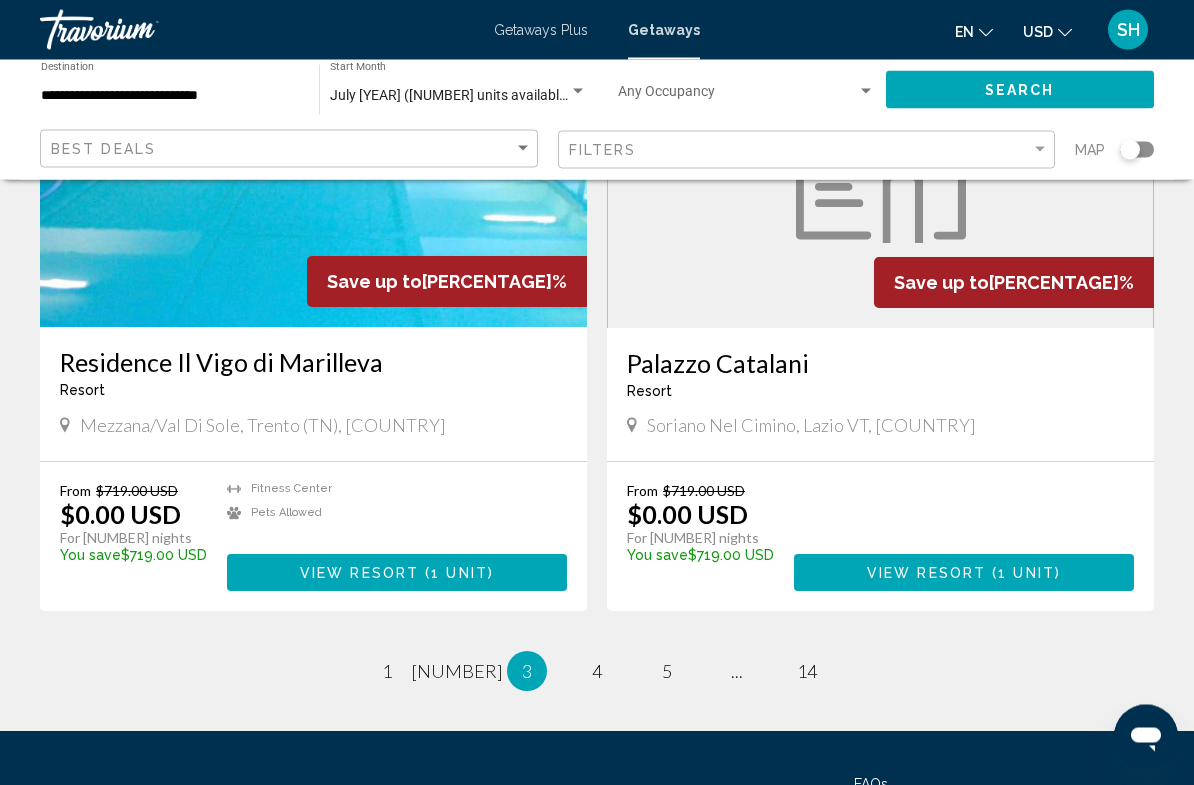 scroll, scrollTop: 3480, scrollLeft: 0, axis: vertical 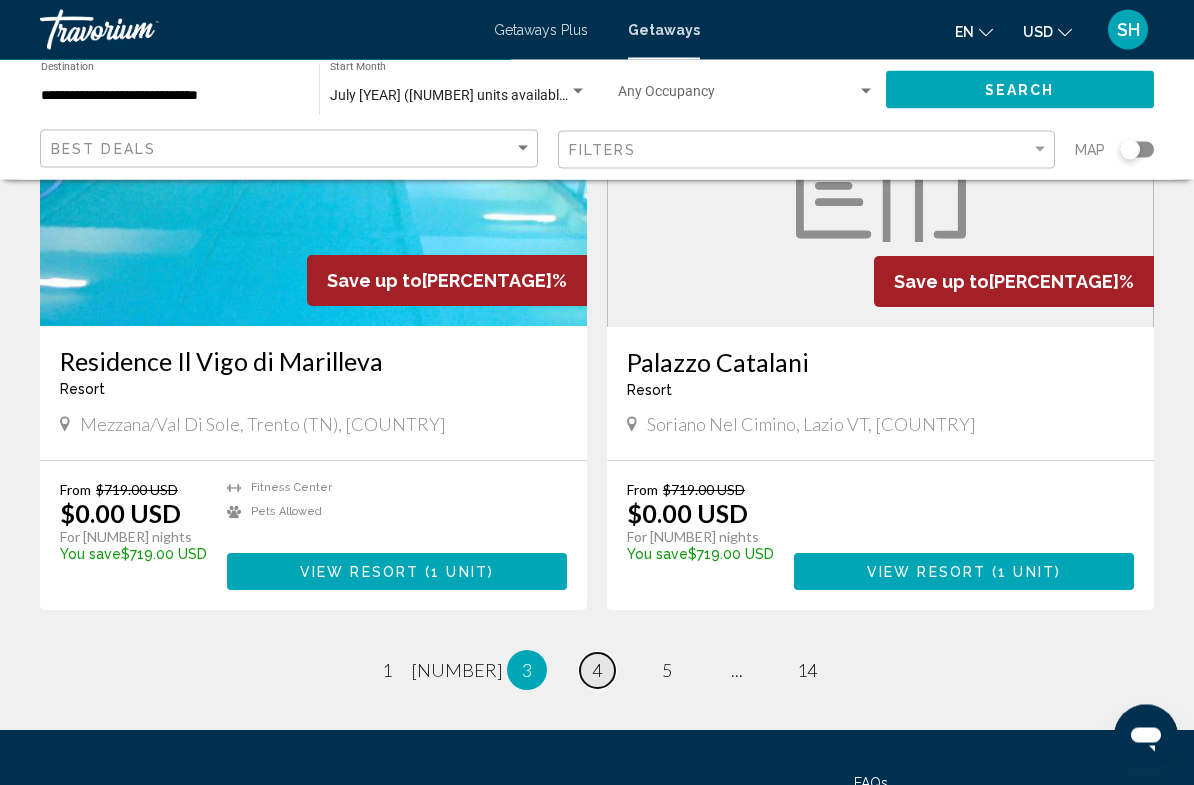 click on "4" at bounding box center [387, 671] 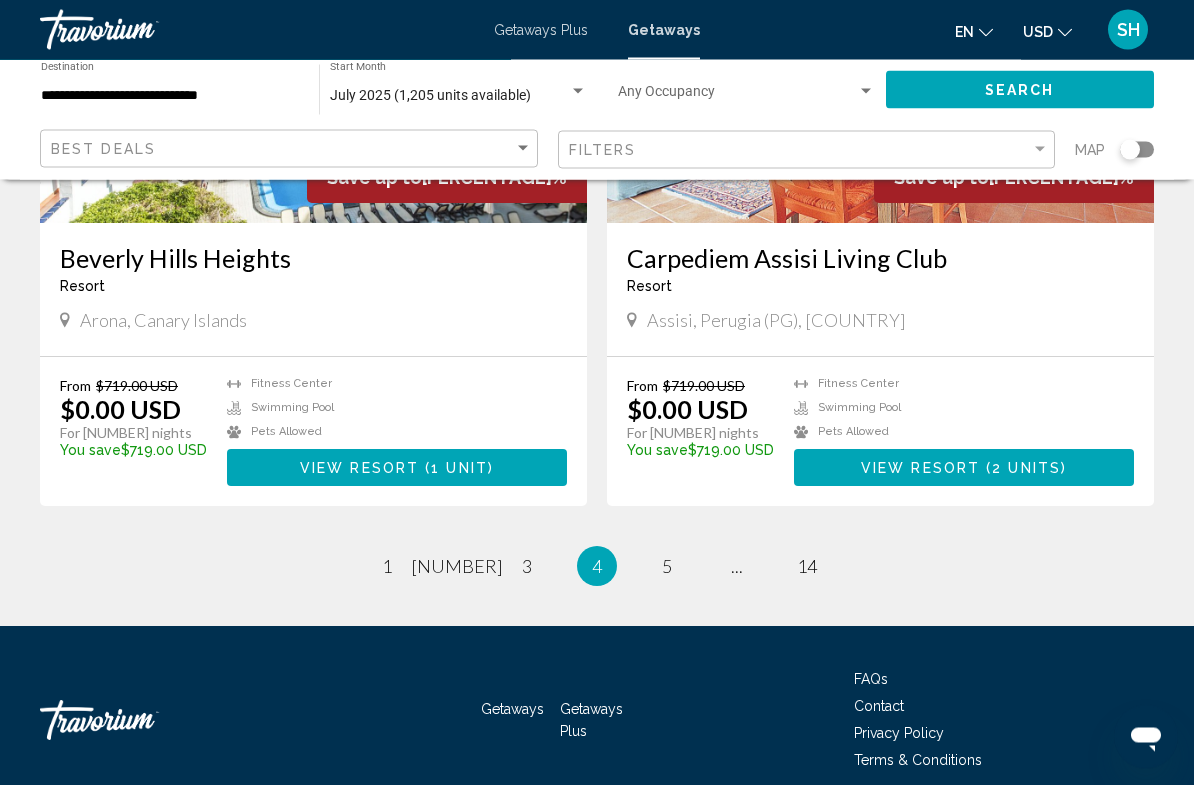scroll, scrollTop: 3585, scrollLeft: 0, axis: vertical 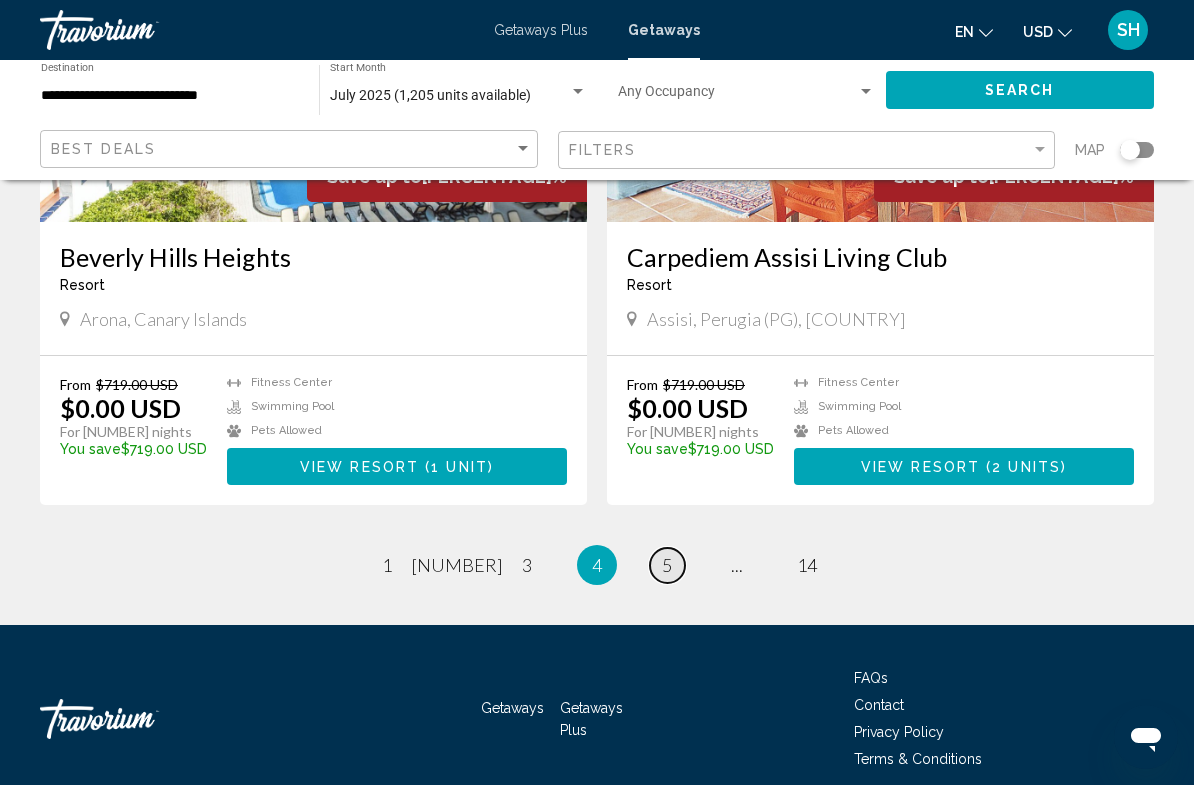 click on "page  [NUMBER]" at bounding box center [387, 565] 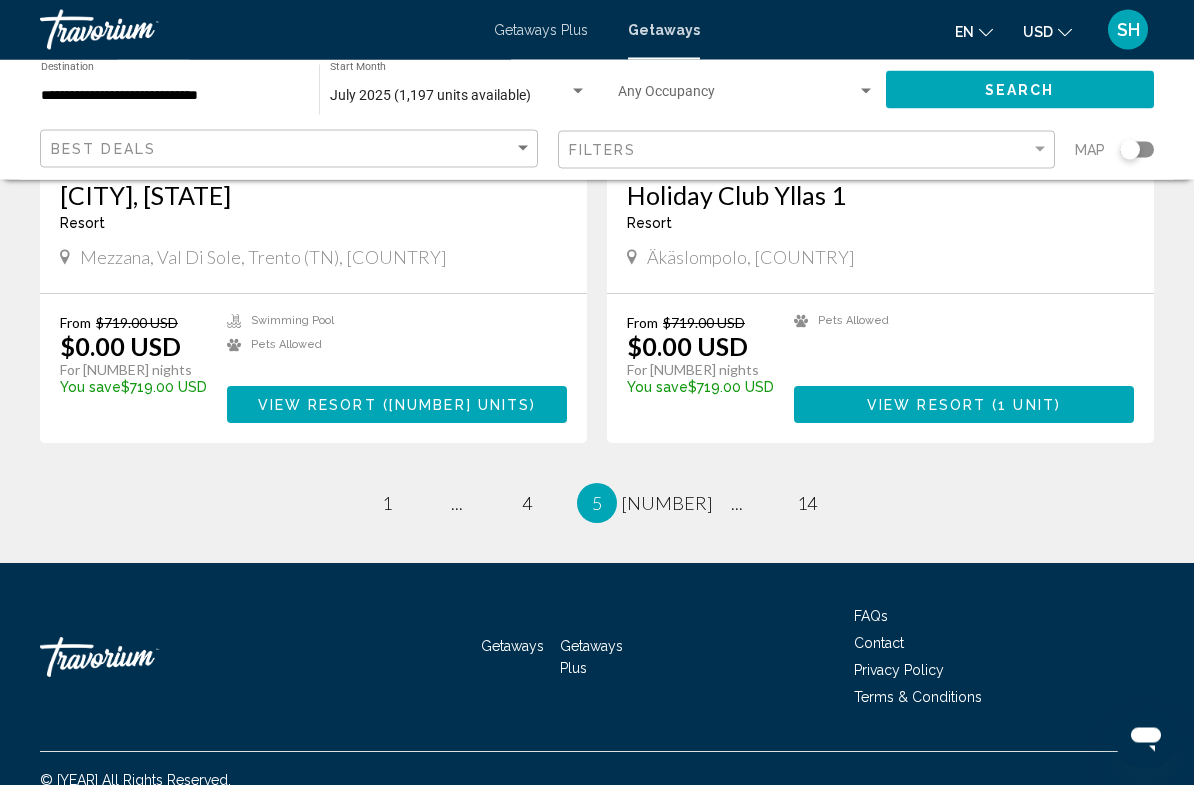 scroll, scrollTop: 3666, scrollLeft: 0, axis: vertical 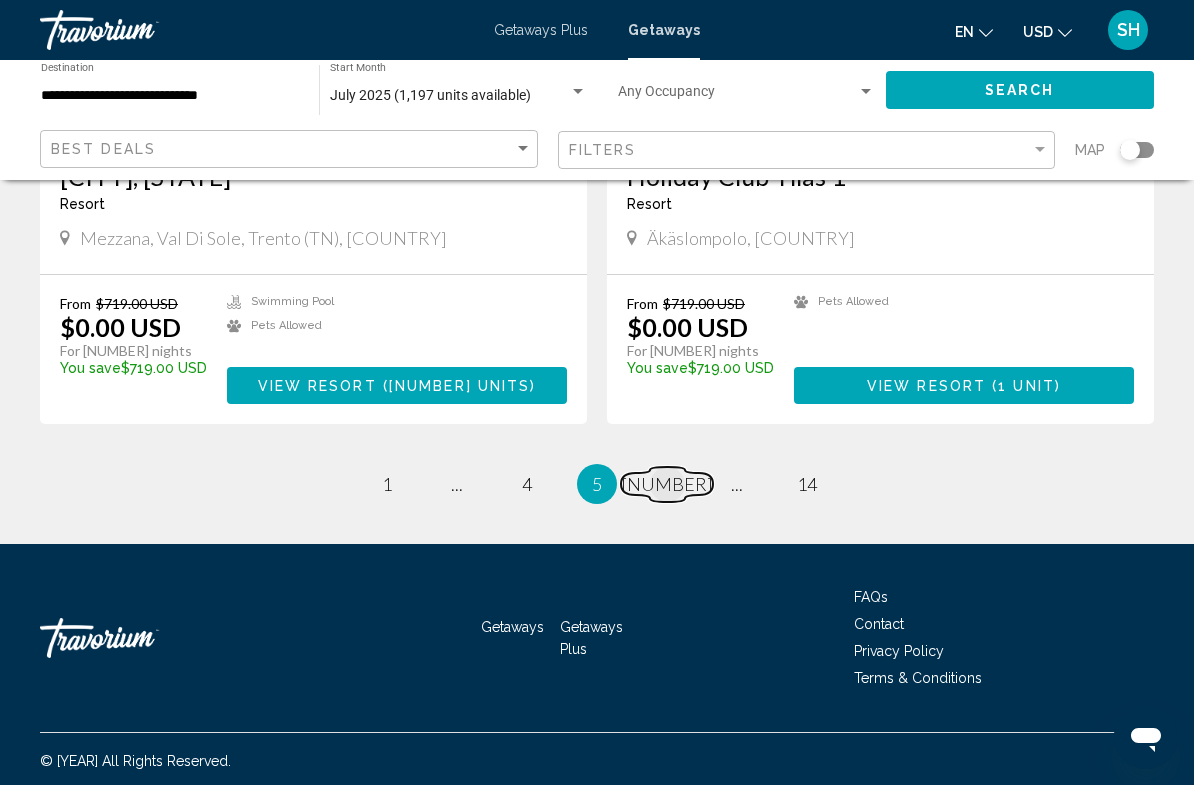 click on "[NUMBER]" at bounding box center (387, 484) 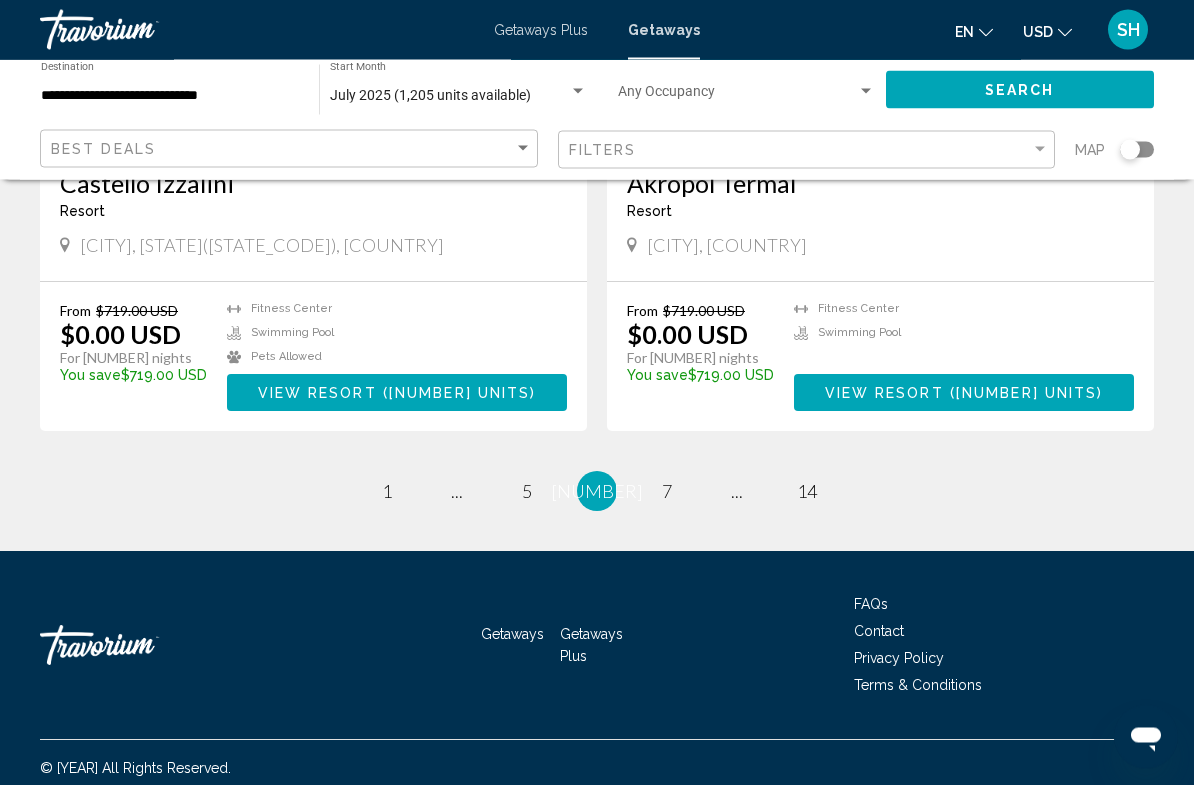 scroll, scrollTop: 3666, scrollLeft: 0, axis: vertical 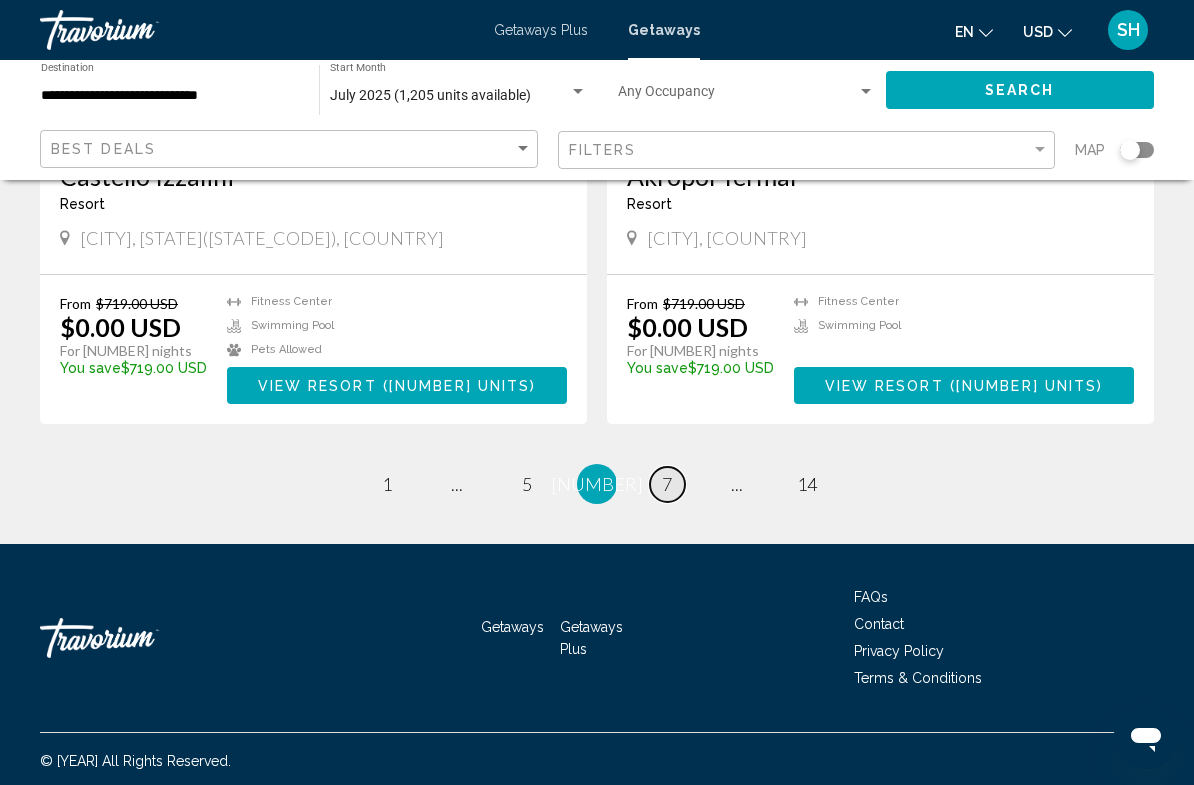 click on "7" at bounding box center (387, 484) 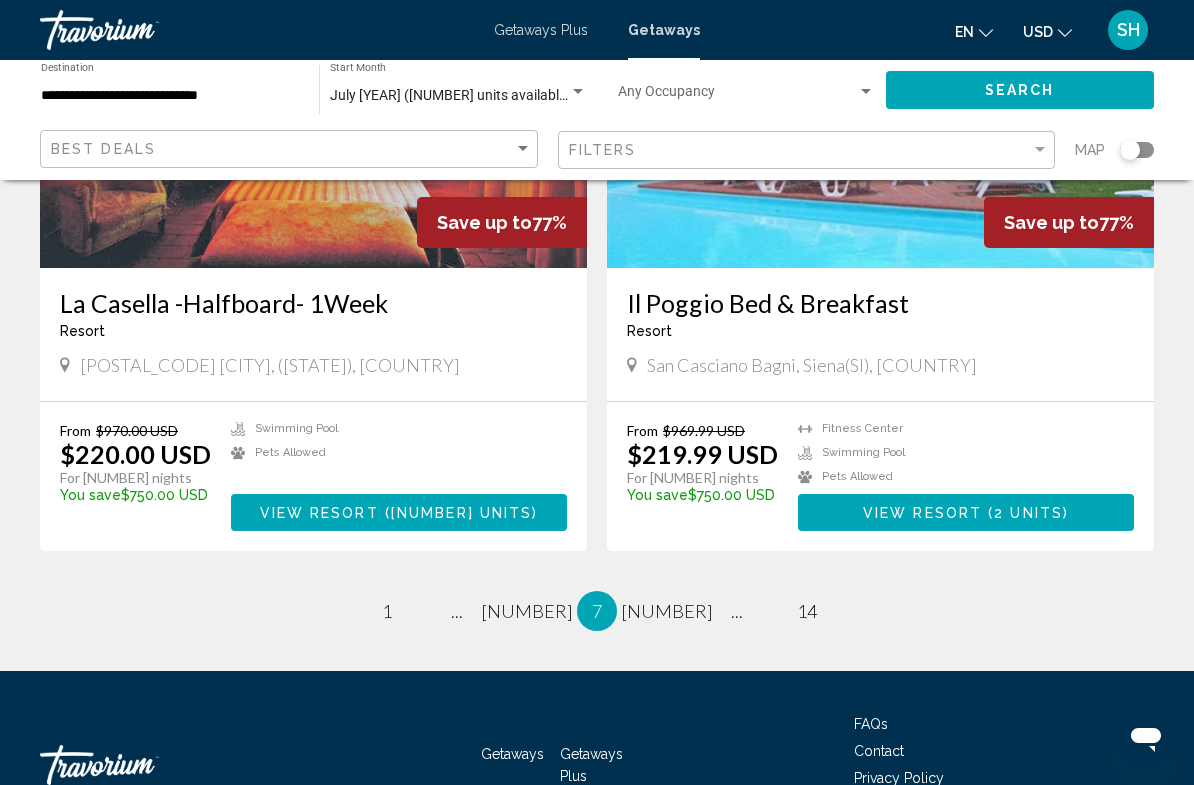 scroll, scrollTop: 3666, scrollLeft: 0, axis: vertical 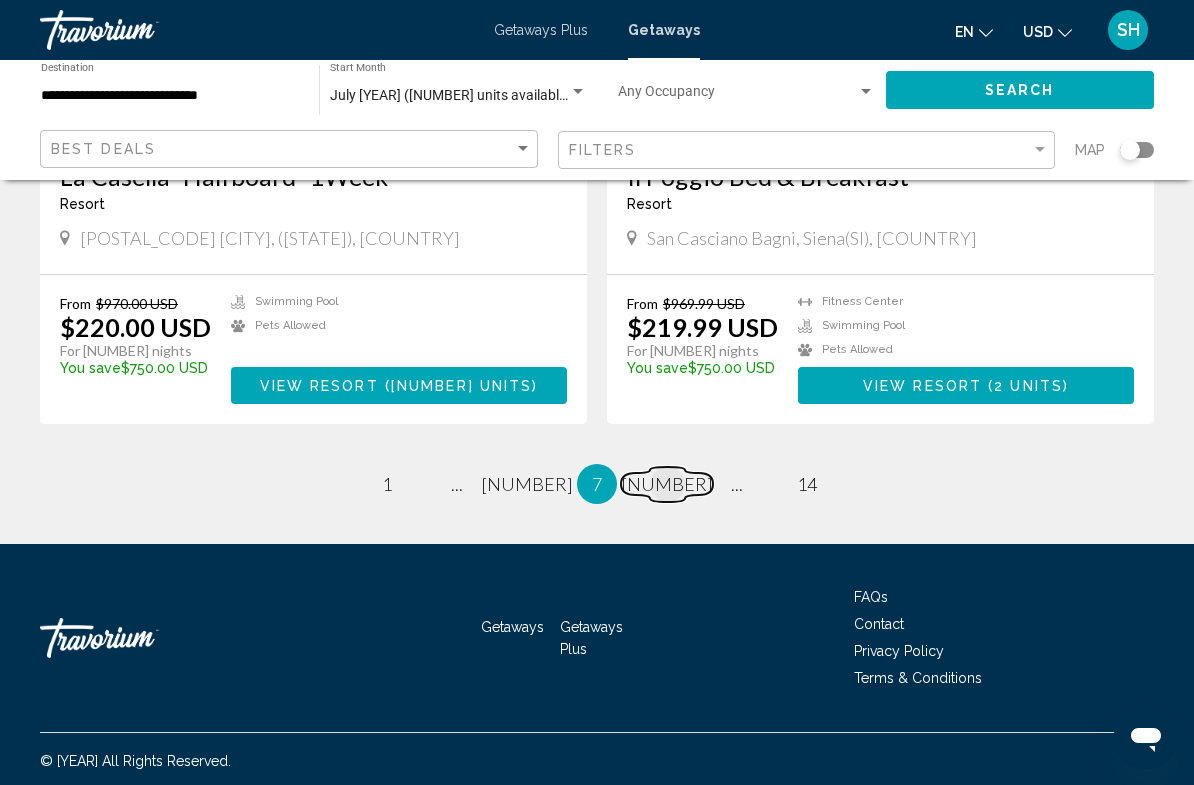 click on "page  8" at bounding box center (387, 484) 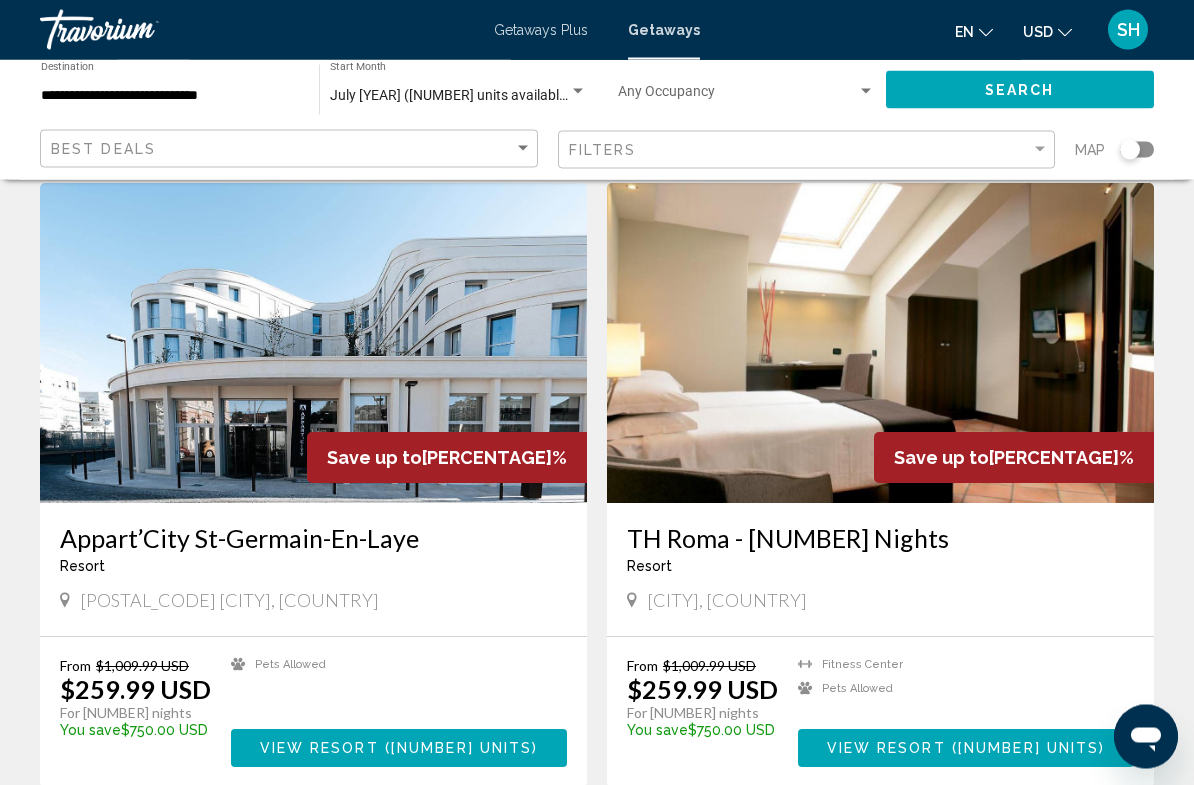scroll, scrollTop: 730, scrollLeft: 0, axis: vertical 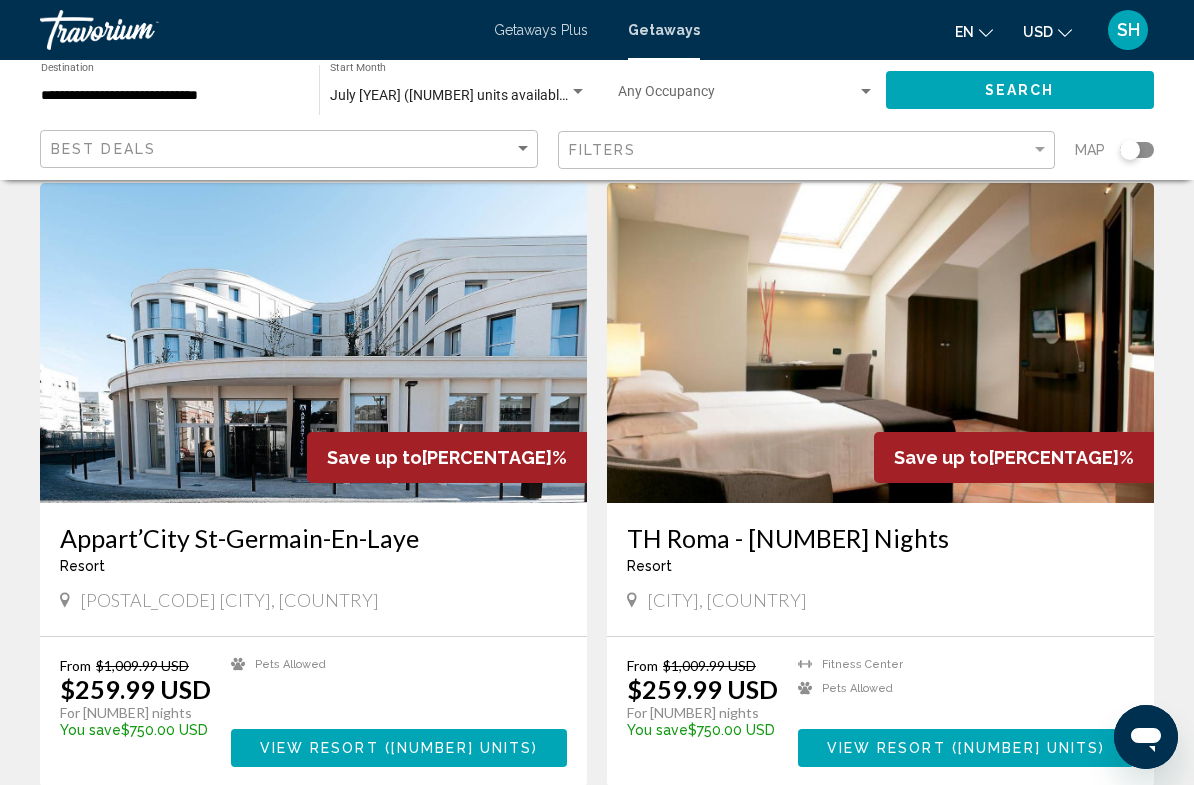 click at bounding box center [313, 343] 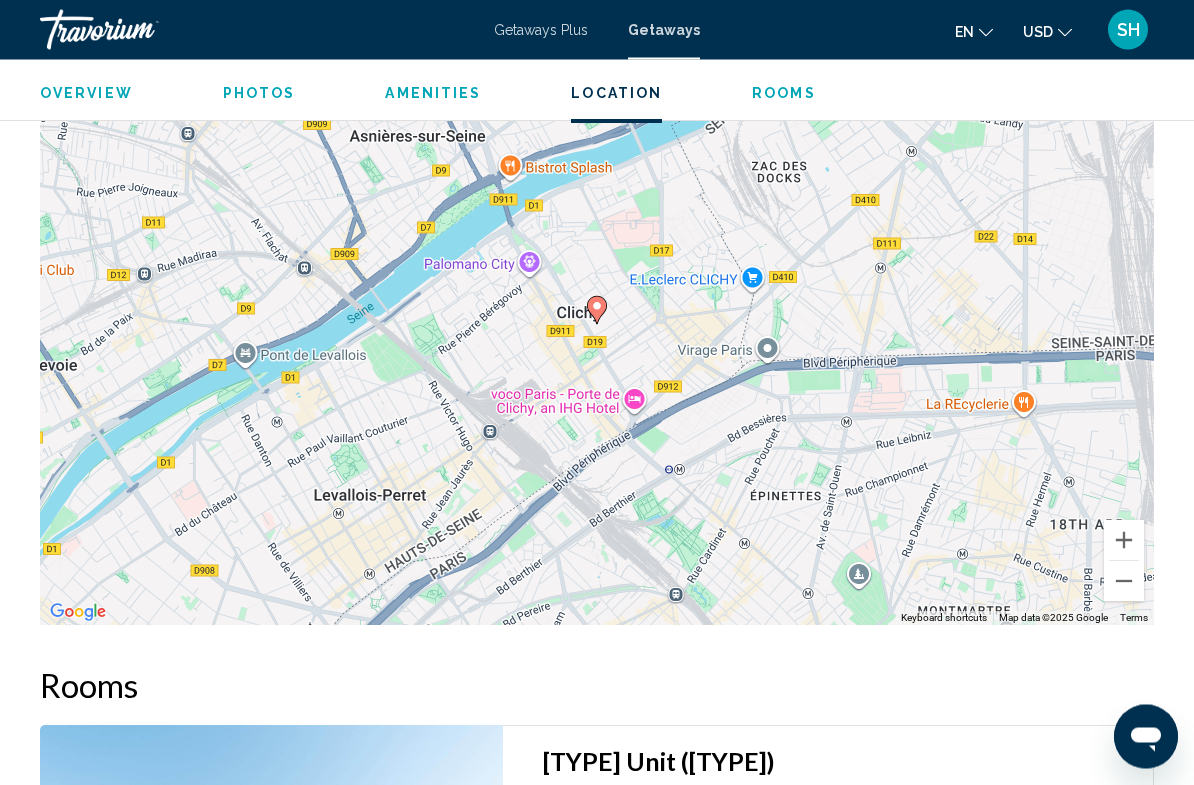 scroll, scrollTop: 2466, scrollLeft: 0, axis: vertical 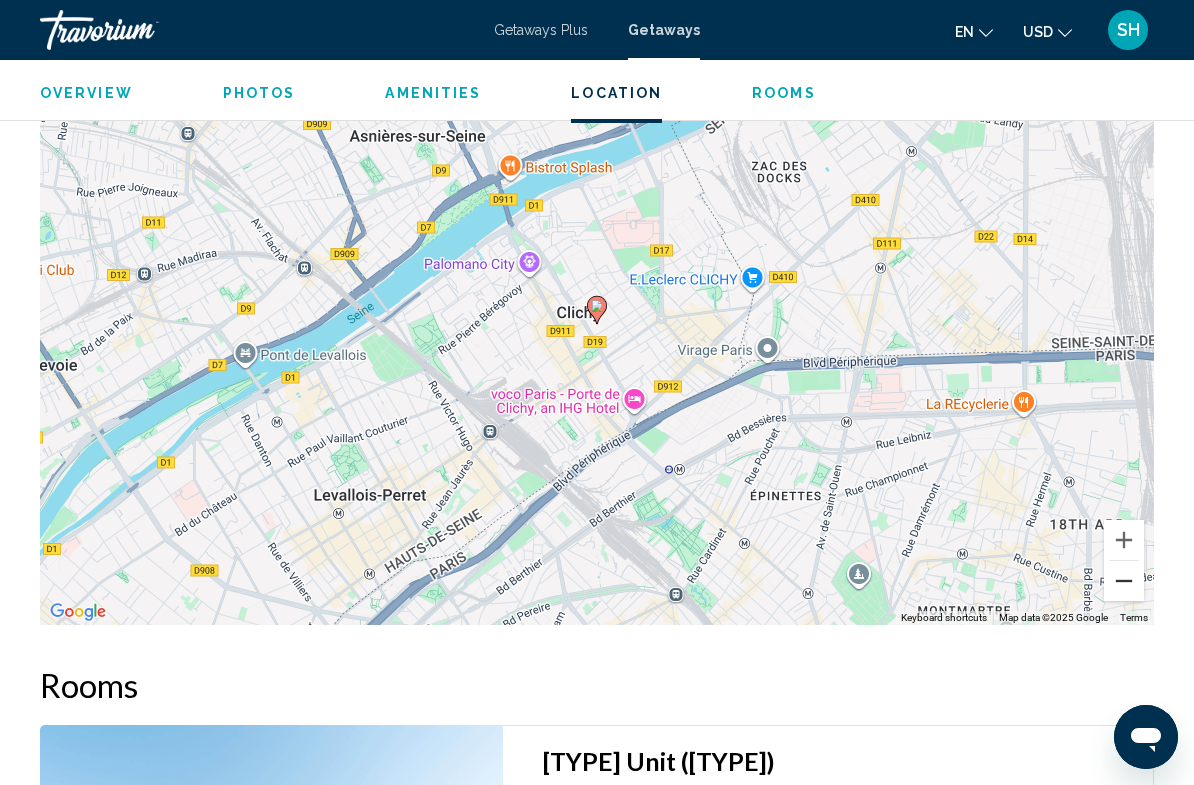 click at bounding box center (1124, 581) 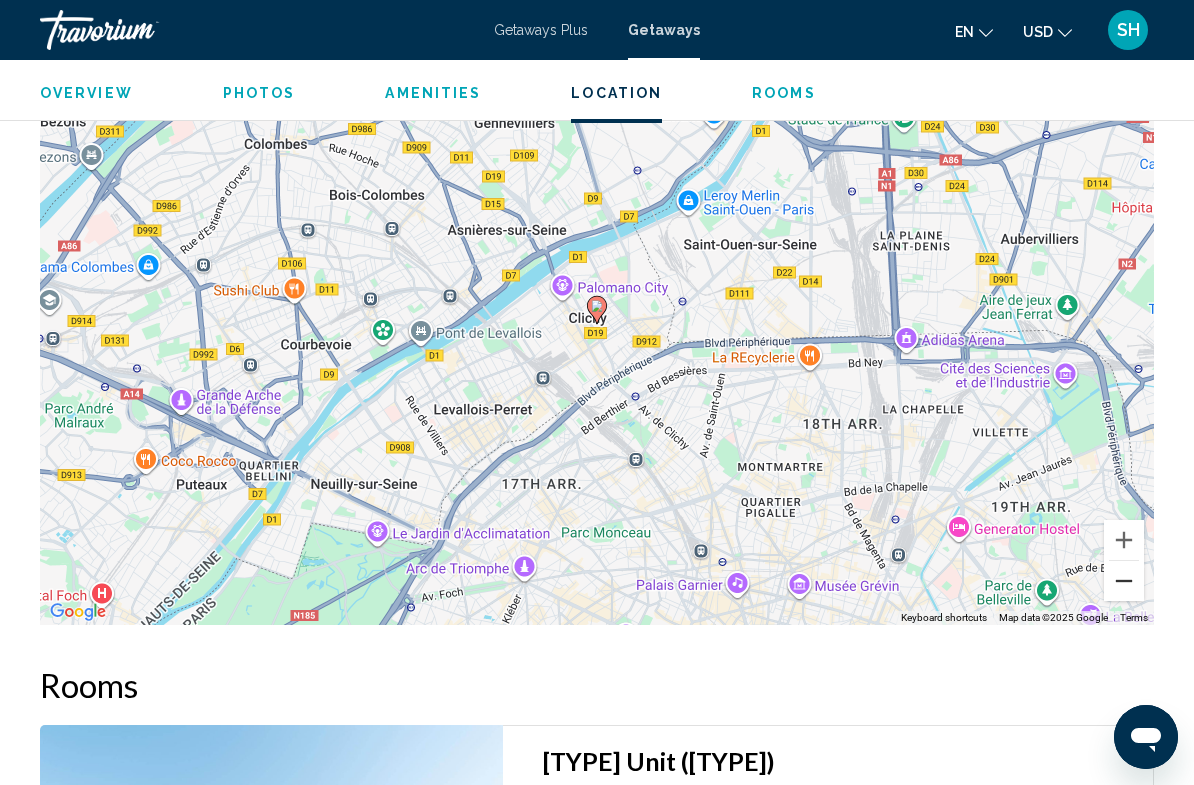 click at bounding box center [1124, 581] 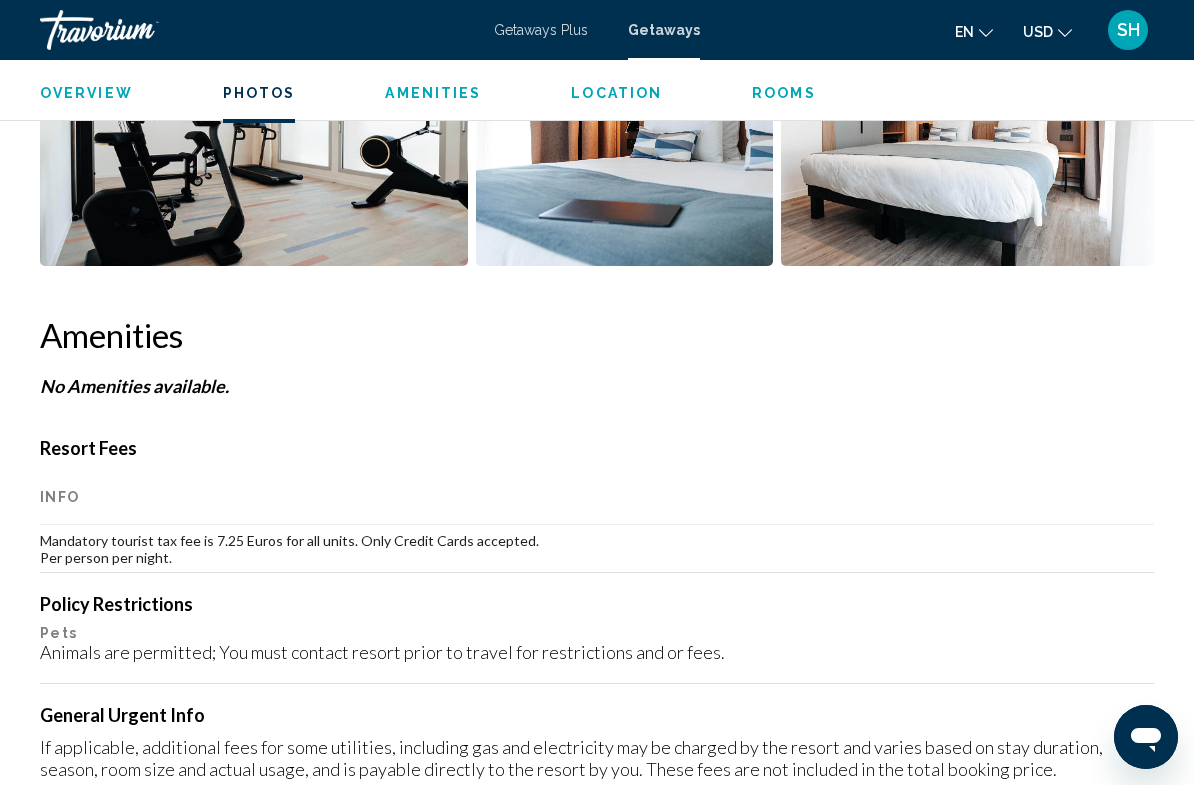 scroll, scrollTop: 1588, scrollLeft: 0, axis: vertical 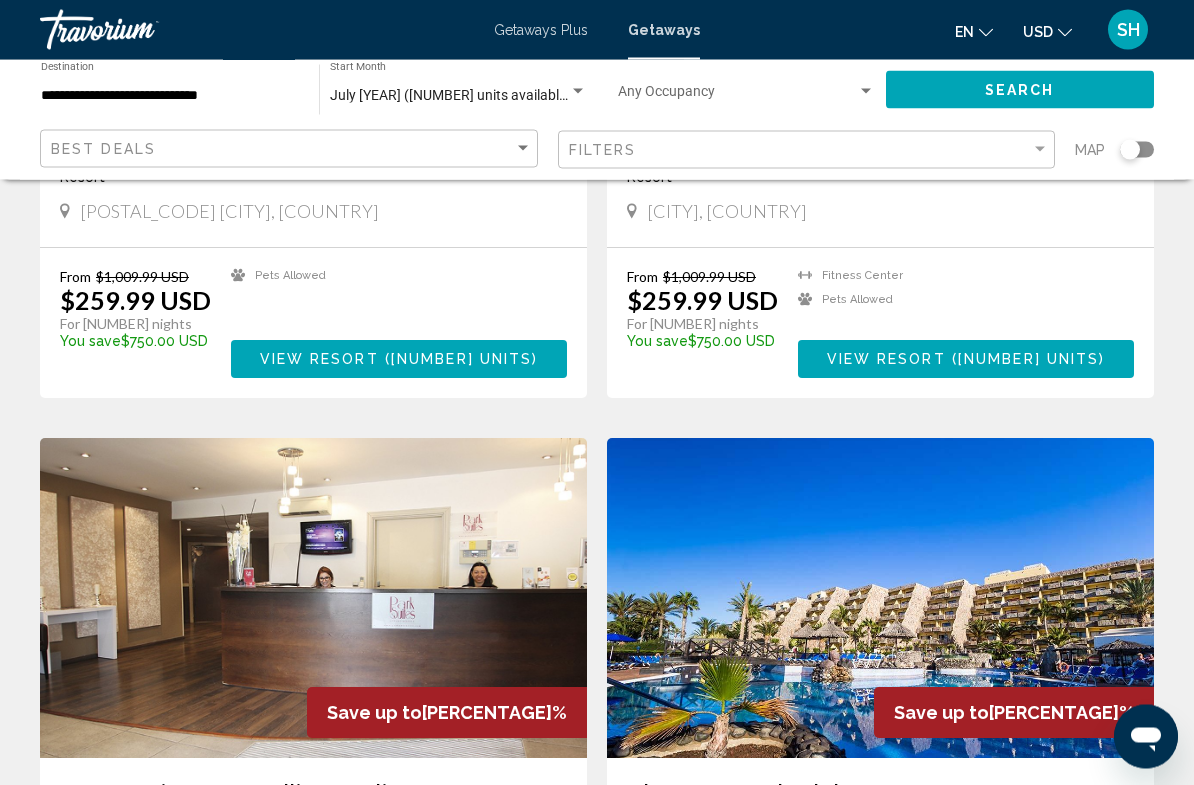 click at bounding box center [313, 599] 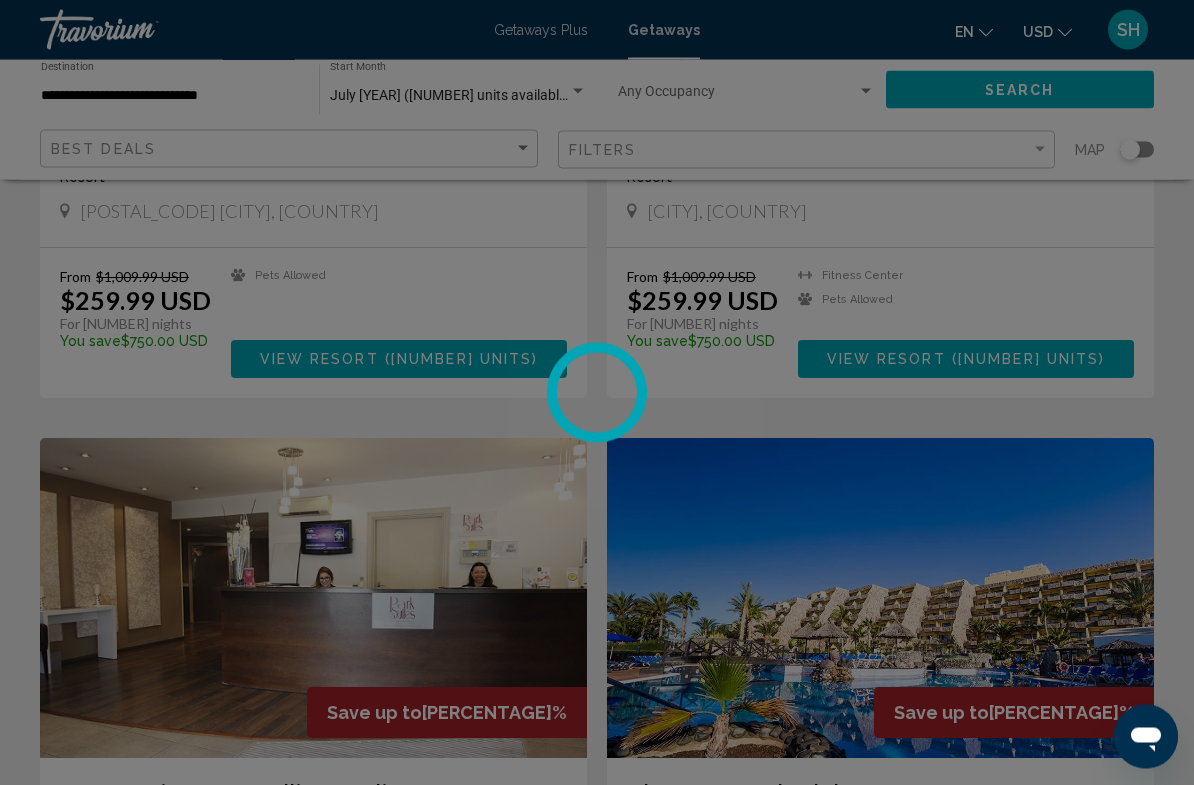 scroll, scrollTop: 1119, scrollLeft: 0, axis: vertical 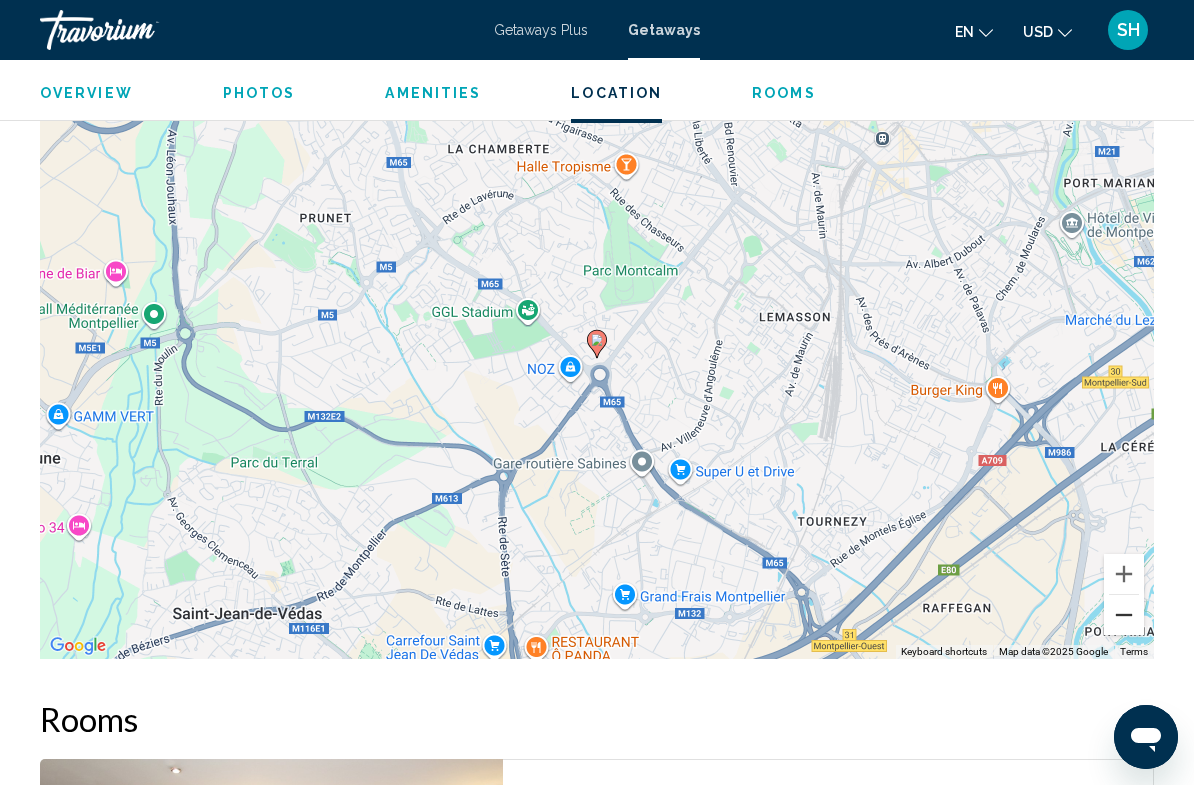 click at bounding box center (1124, 615) 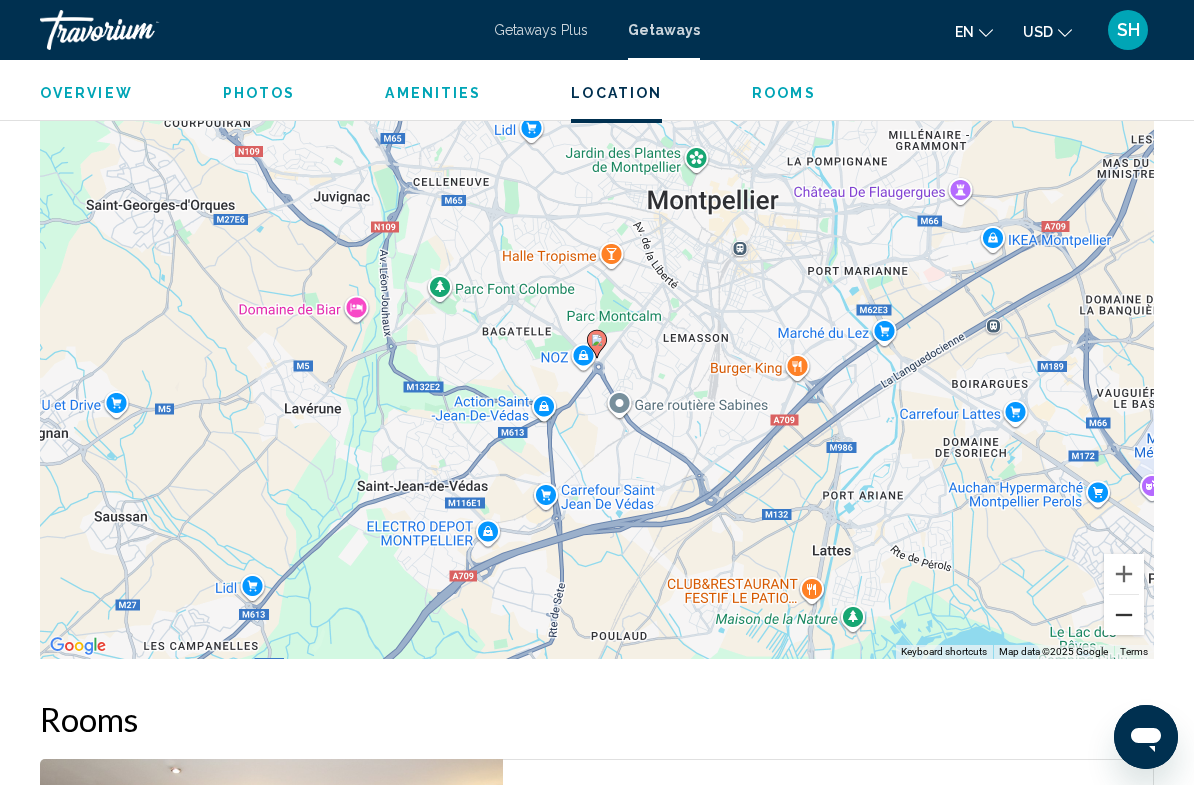 click at bounding box center (1124, 615) 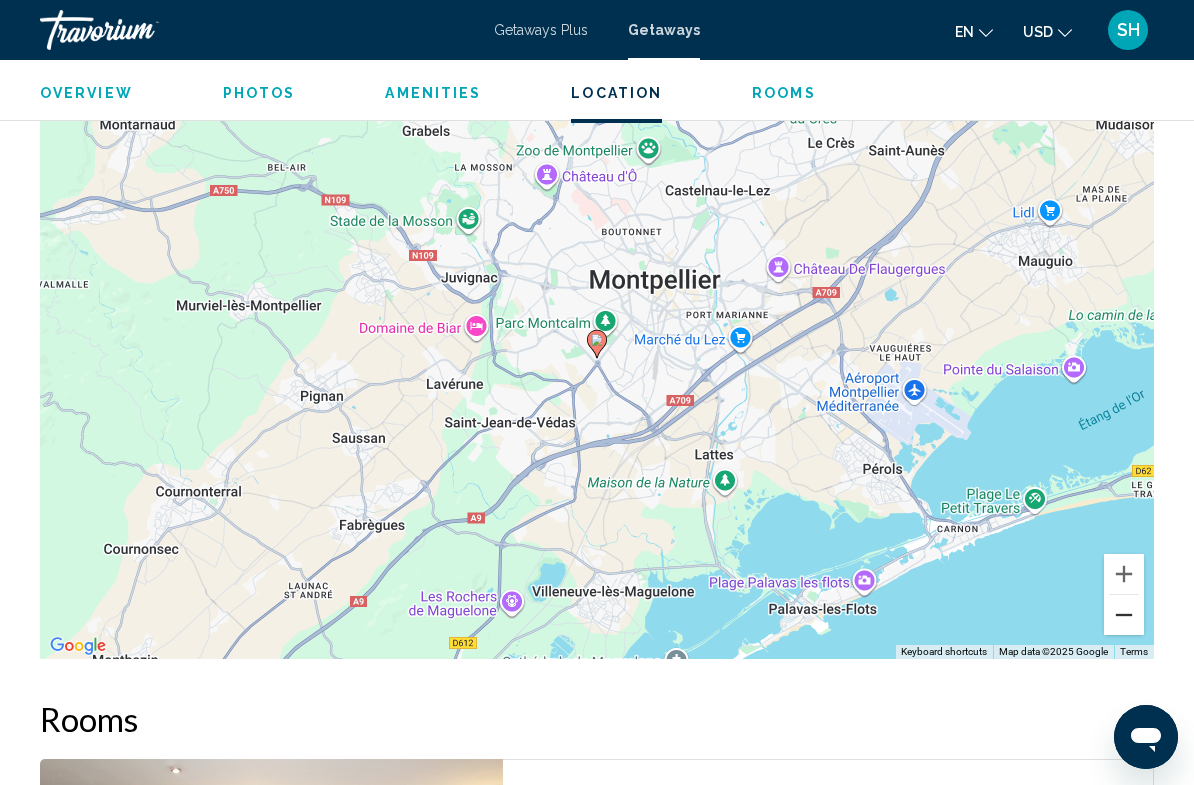 click at bounding box center (1124, 615) 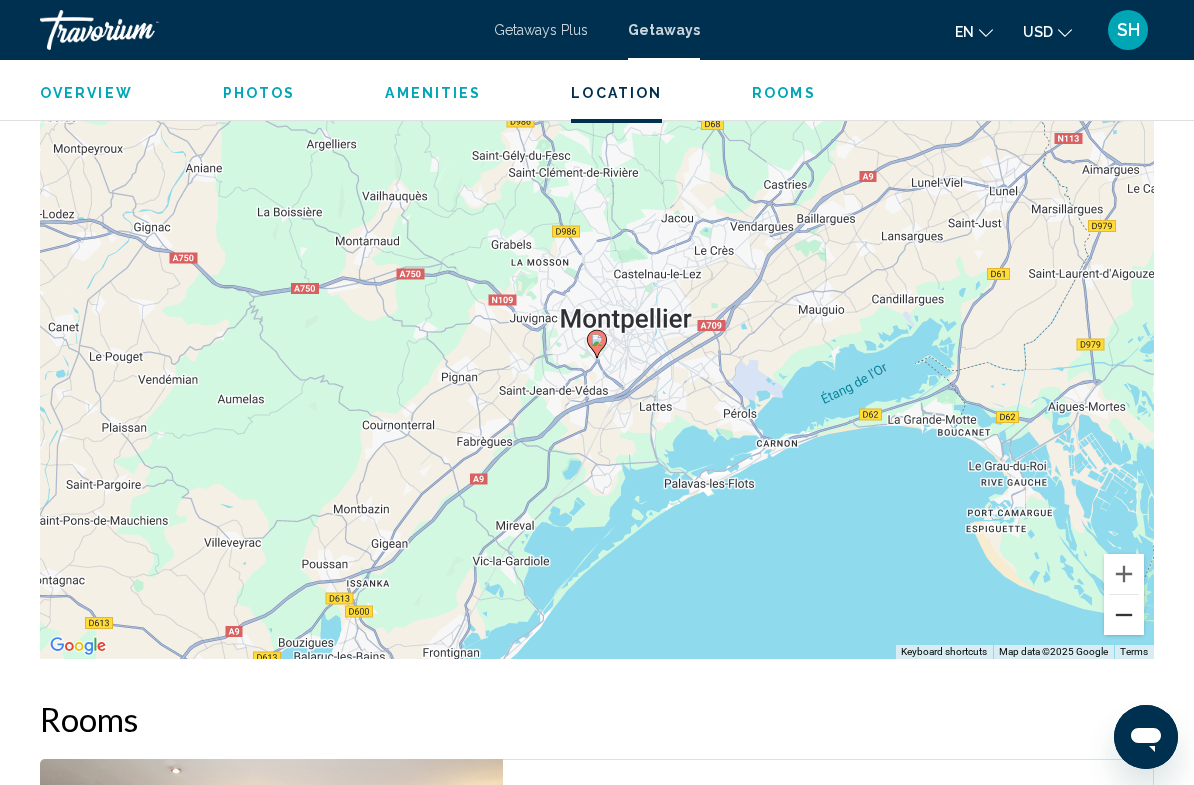click at bounding box center [1124, 615] 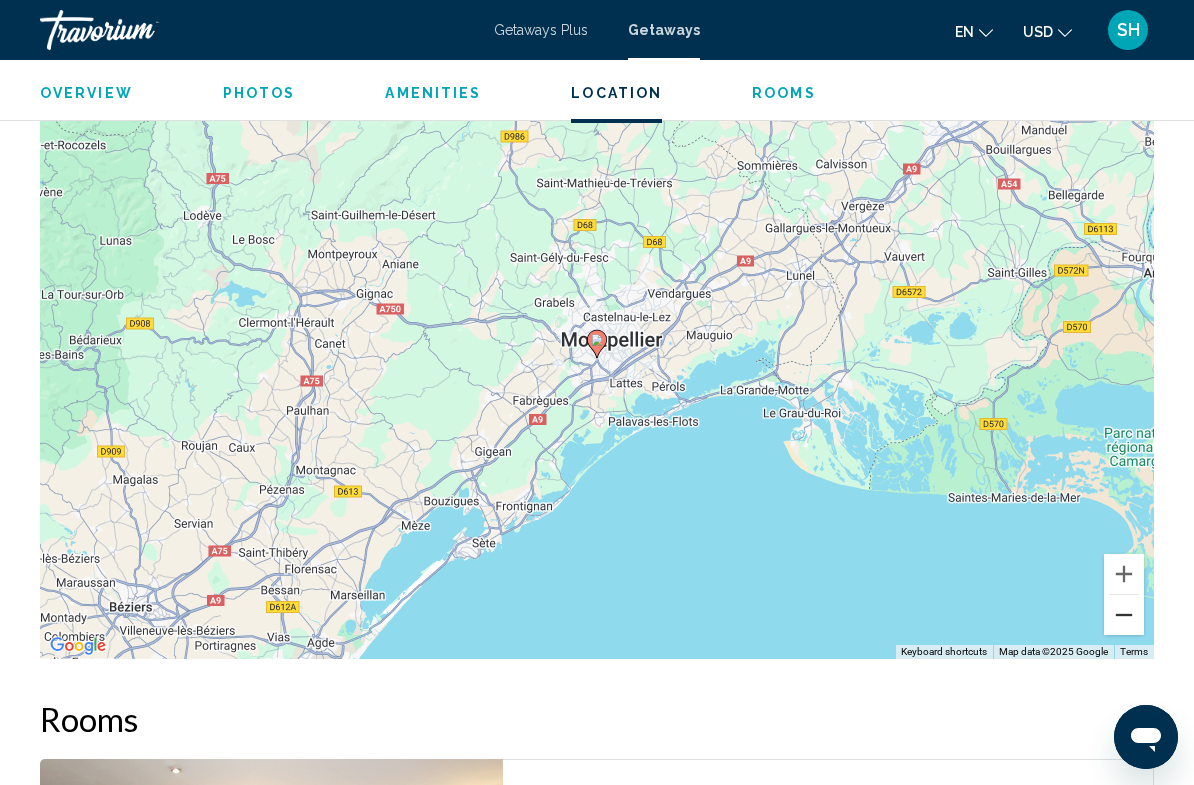 click at bounding box center (1124, 615) 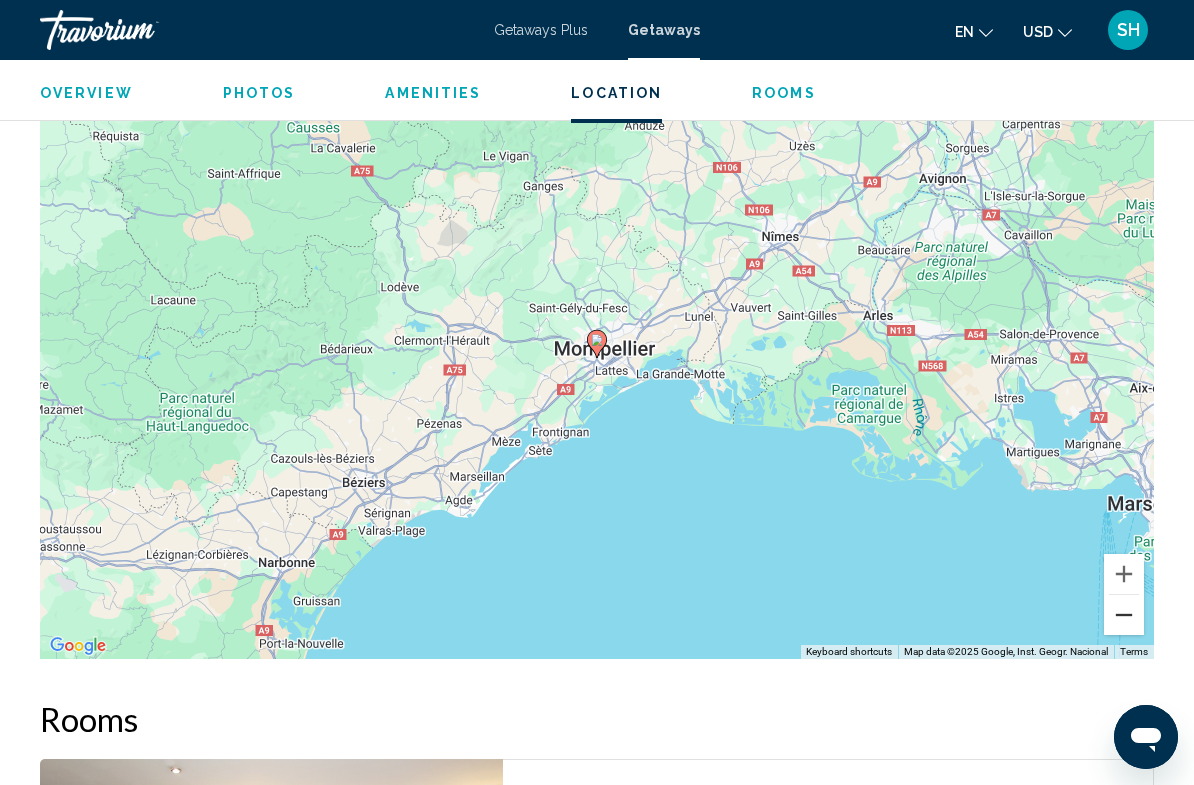 click at bounding box center (1124, 615) 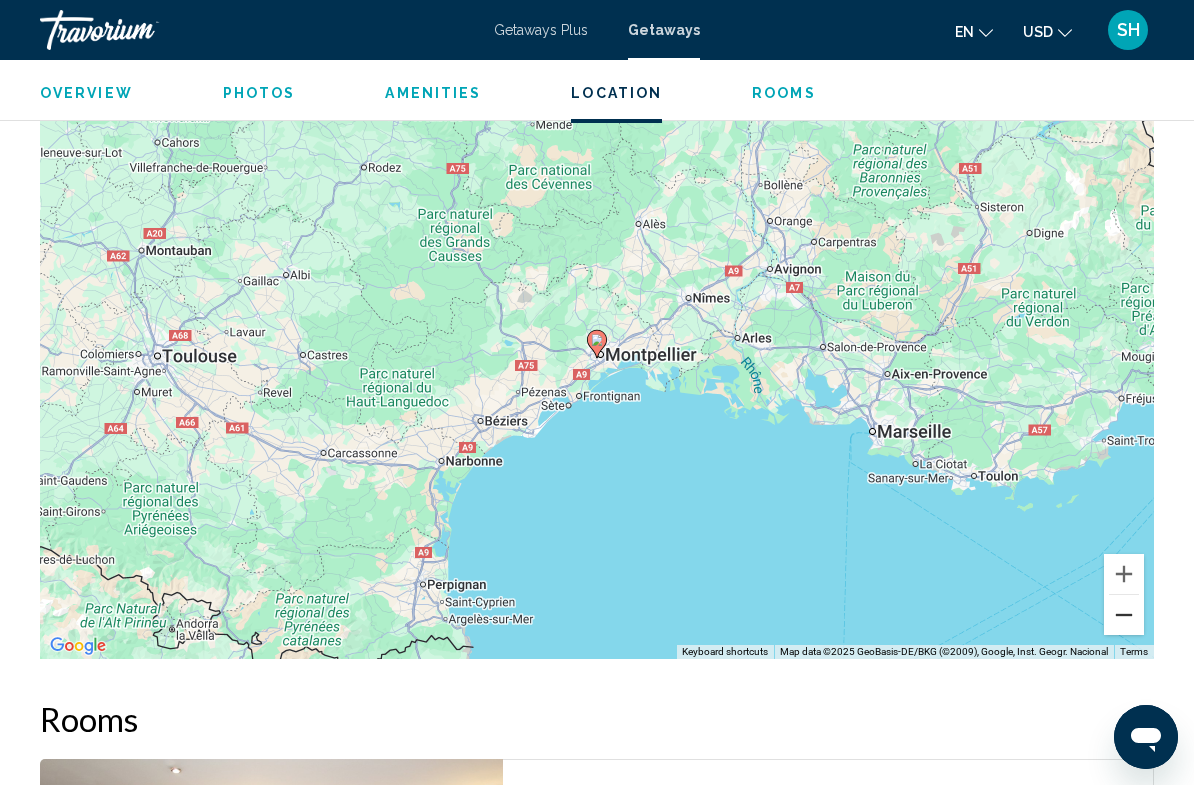 click at bounding box center (1124, 615) 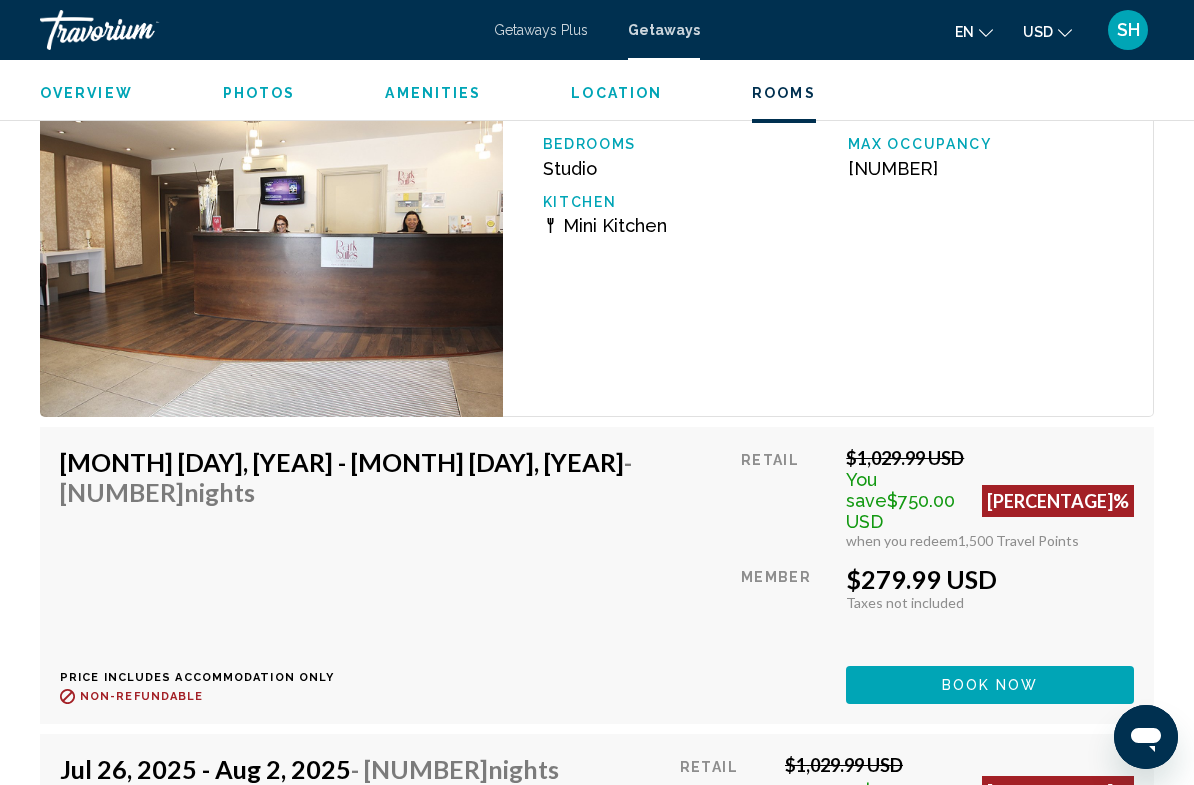 scroll, scrollTop: 3370, scrollLeft: 0, axis: vertical 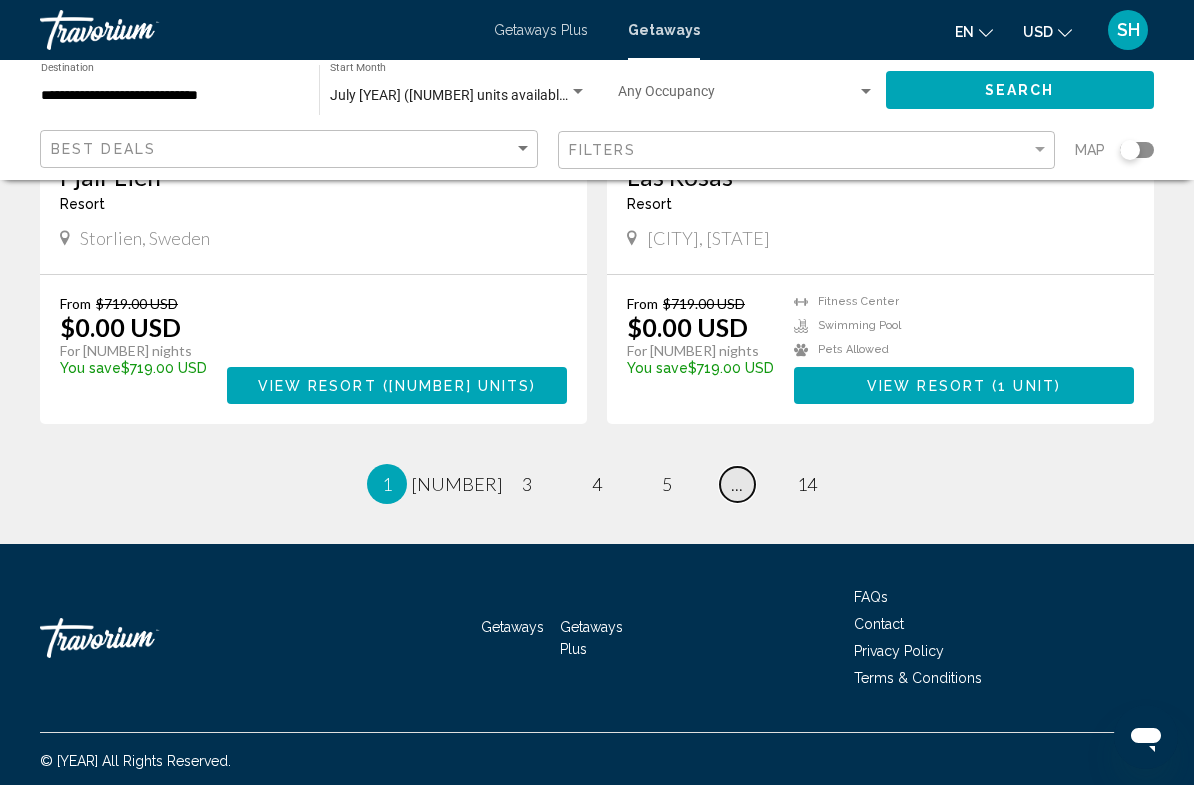 click on "page  ..." at bounding box center [737, 484] 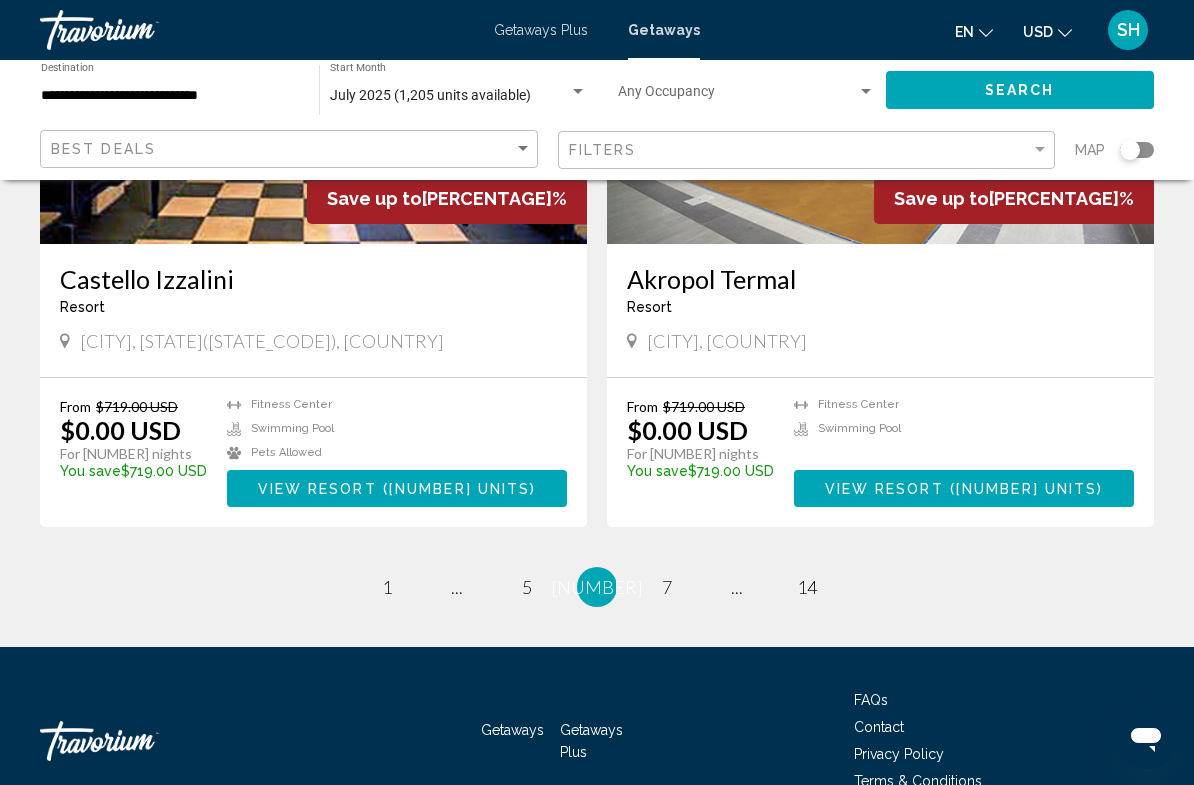 scroll, scrollTop: 3666, scrollLeft: 0, axis: vertical 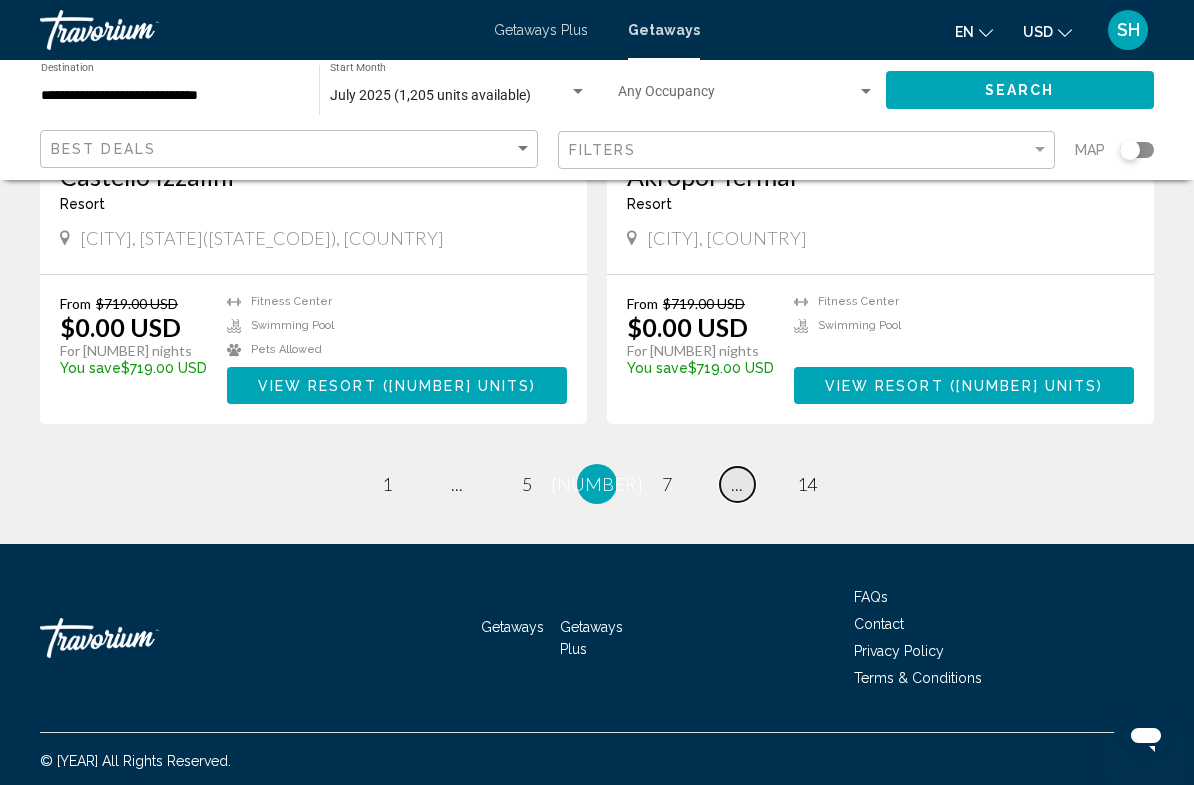 click on "..." at bounding box center [457, 484] 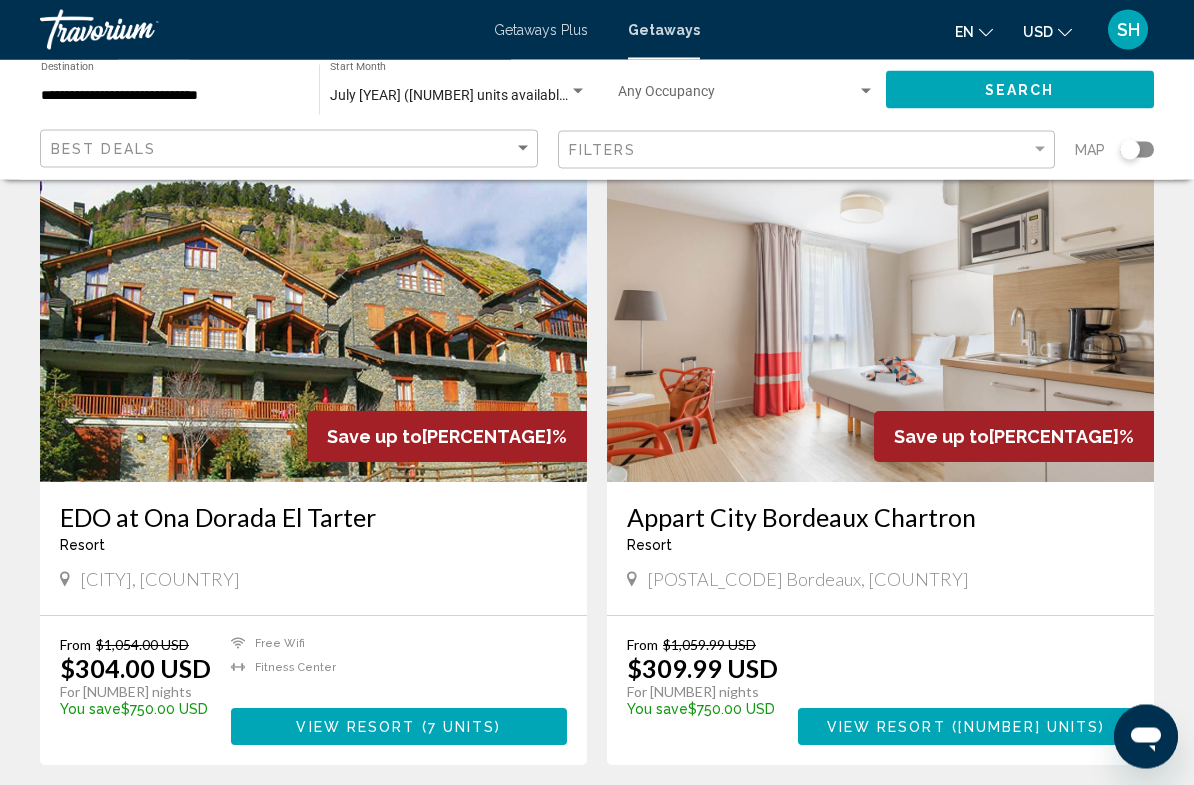 scroll, scrollTop: 2038, scrollLeft: 0, axis: vertical 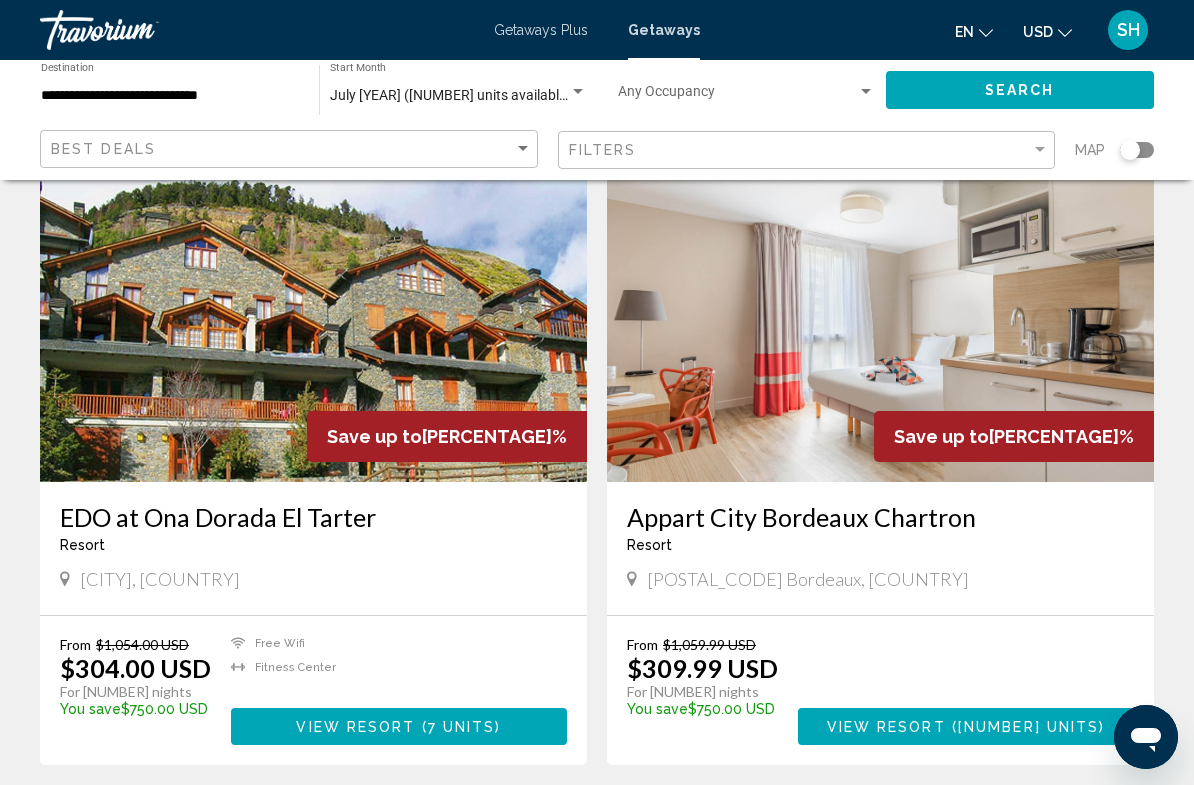 click at bounding box center [880, 322] 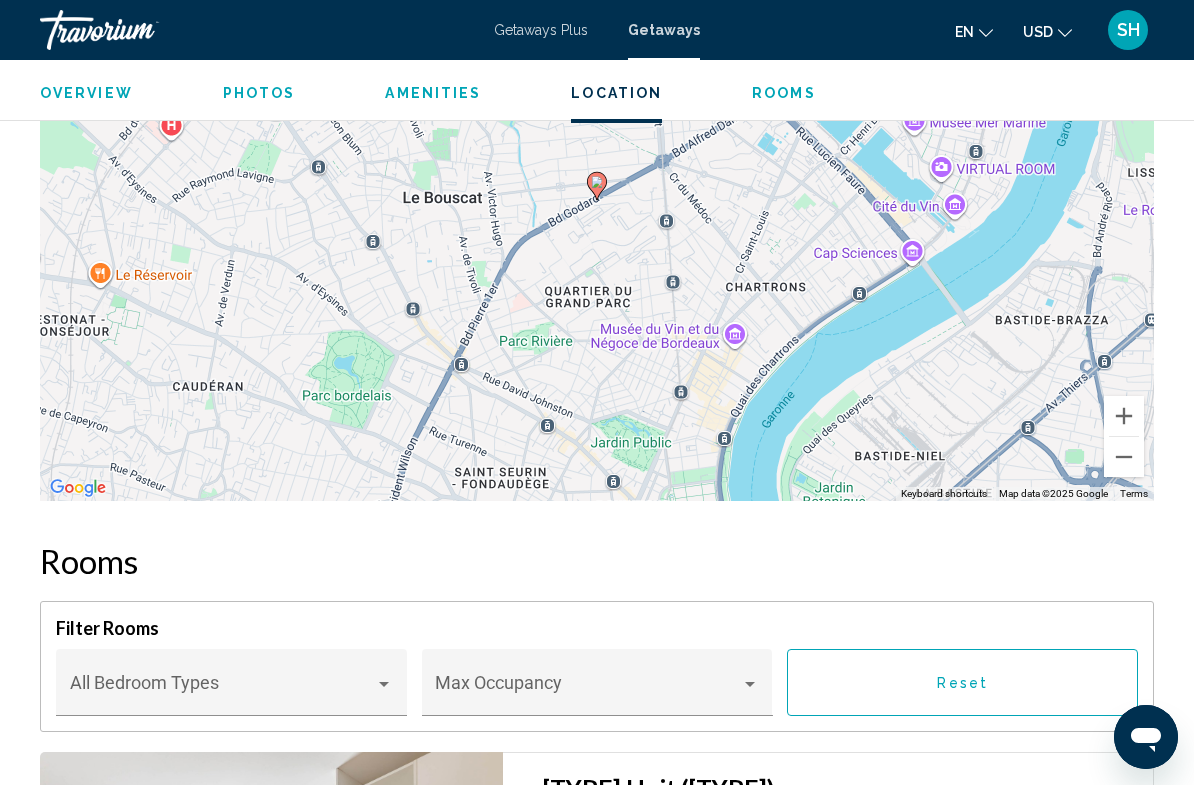 scroll, scrollTop: 2487, scrollLeft: 0, axis: vertical 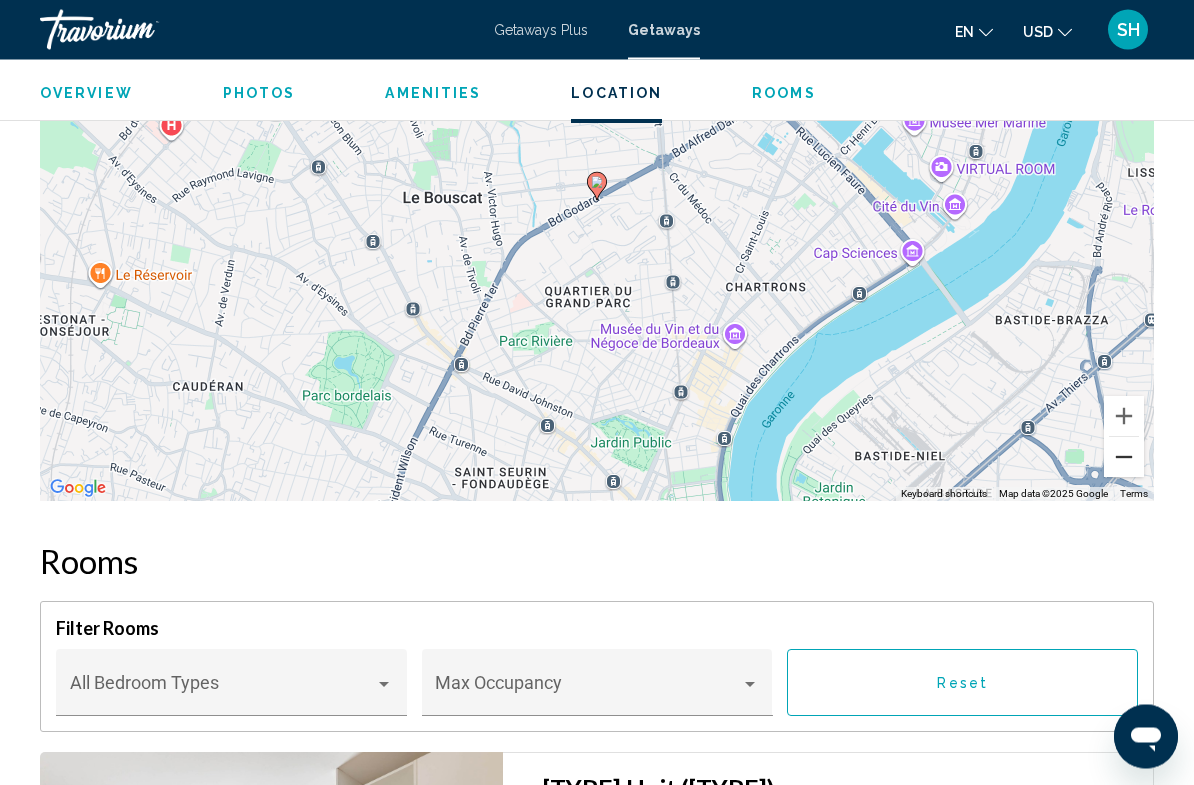 click at bounding box center (1124, 458) 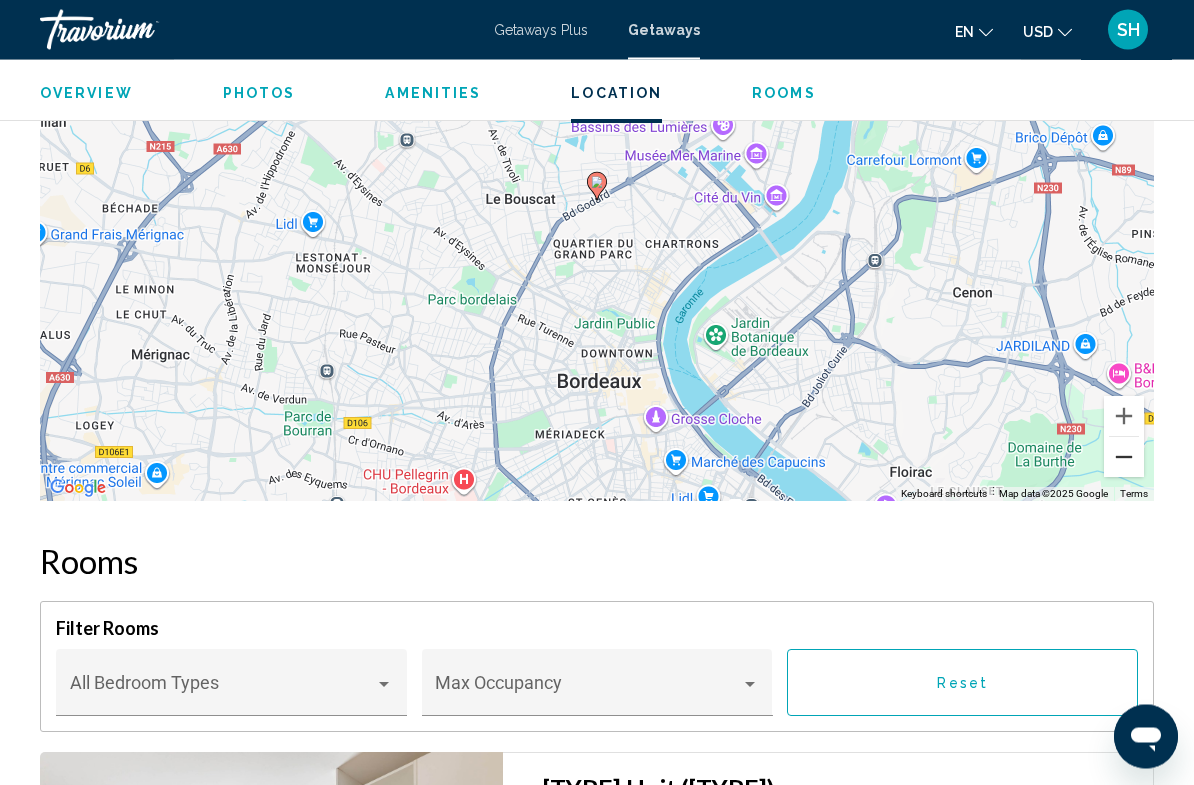click at bounding box center (1124, 458) 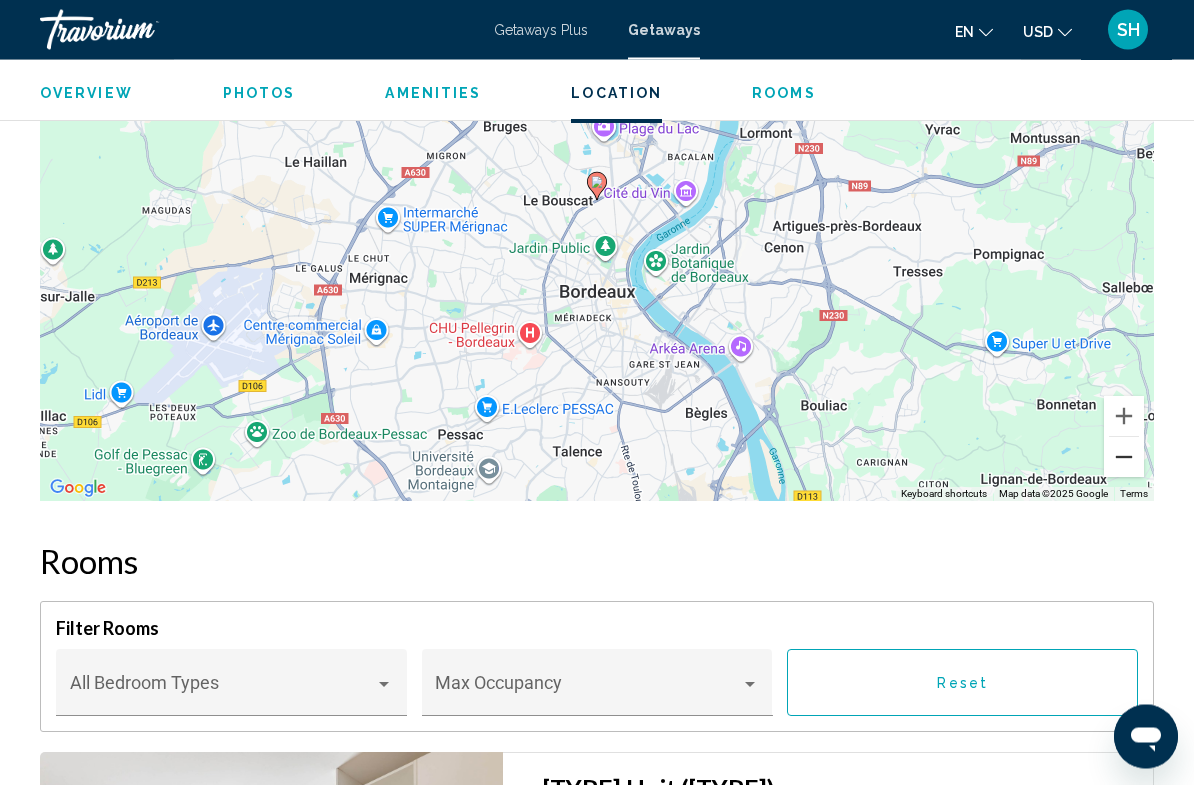 click at bounding box center [1124, 458] 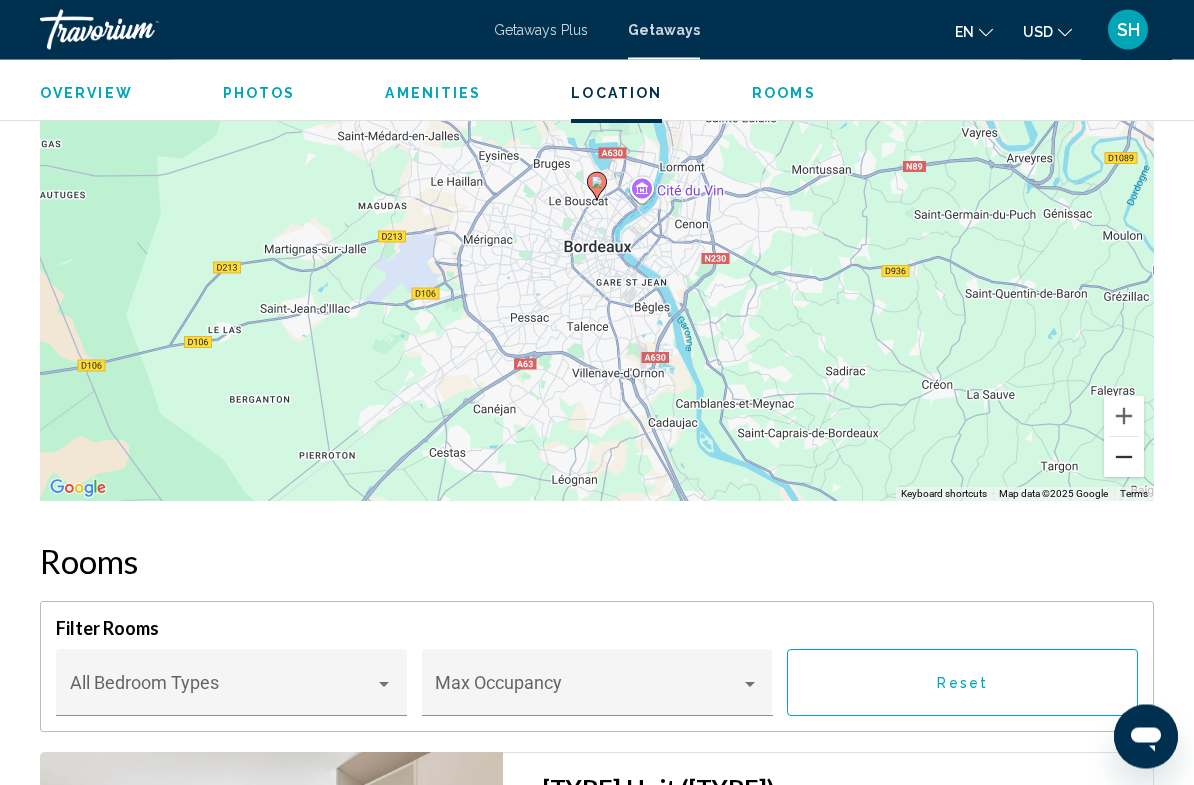 click at bounding box center (1124, 458) 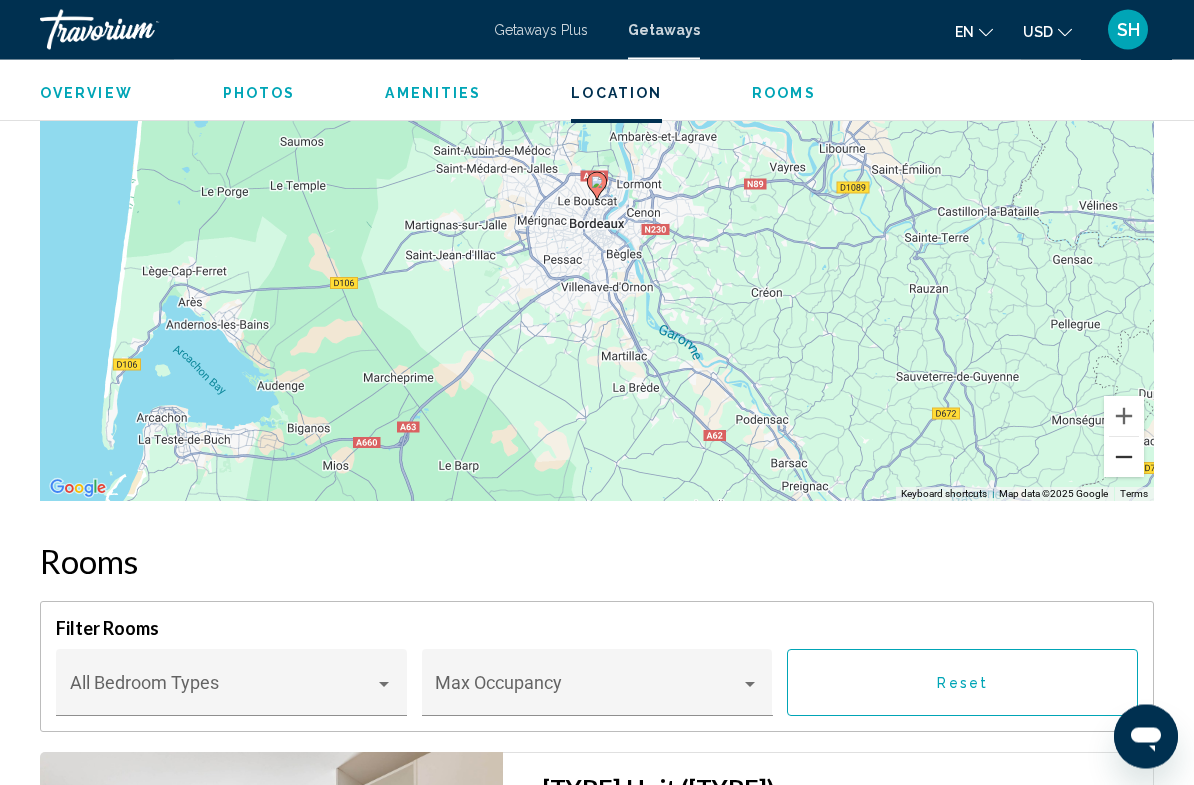 click at bounding box center (1124, 458) 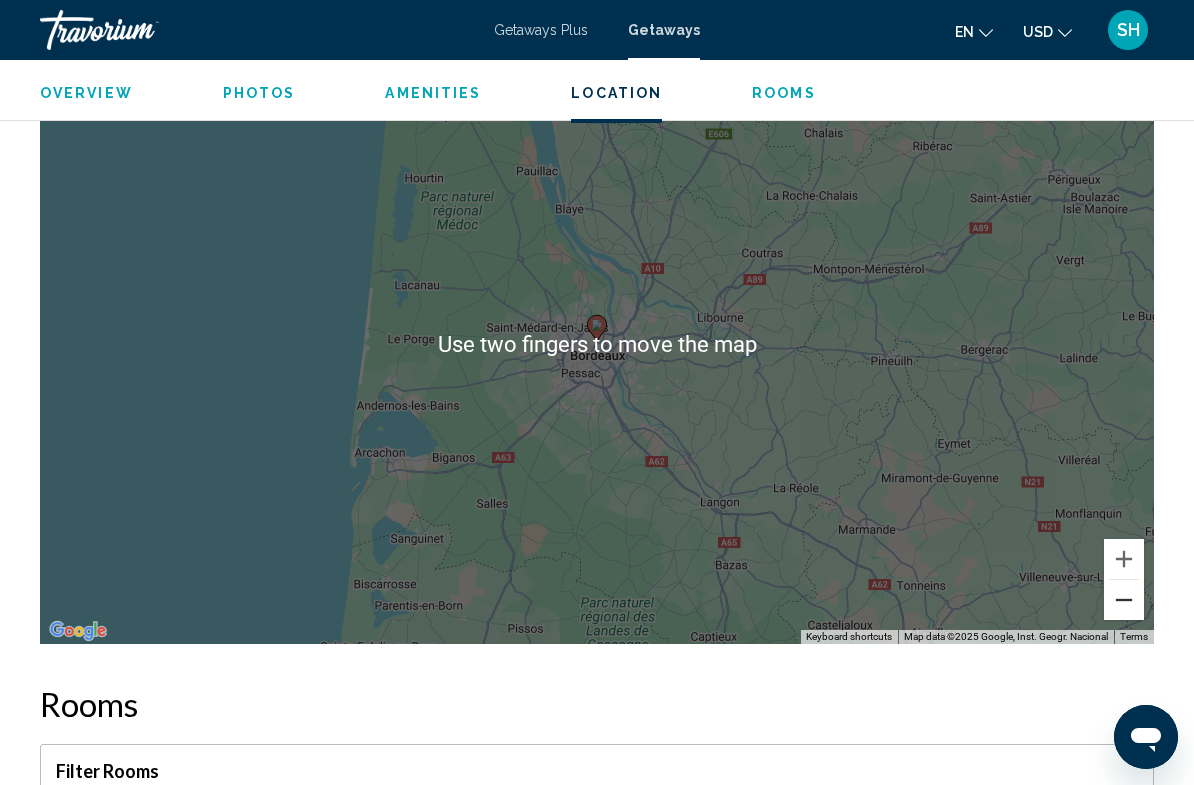 scroll, scrollTop: 2285, scrollLeft: 0, axis: vertical 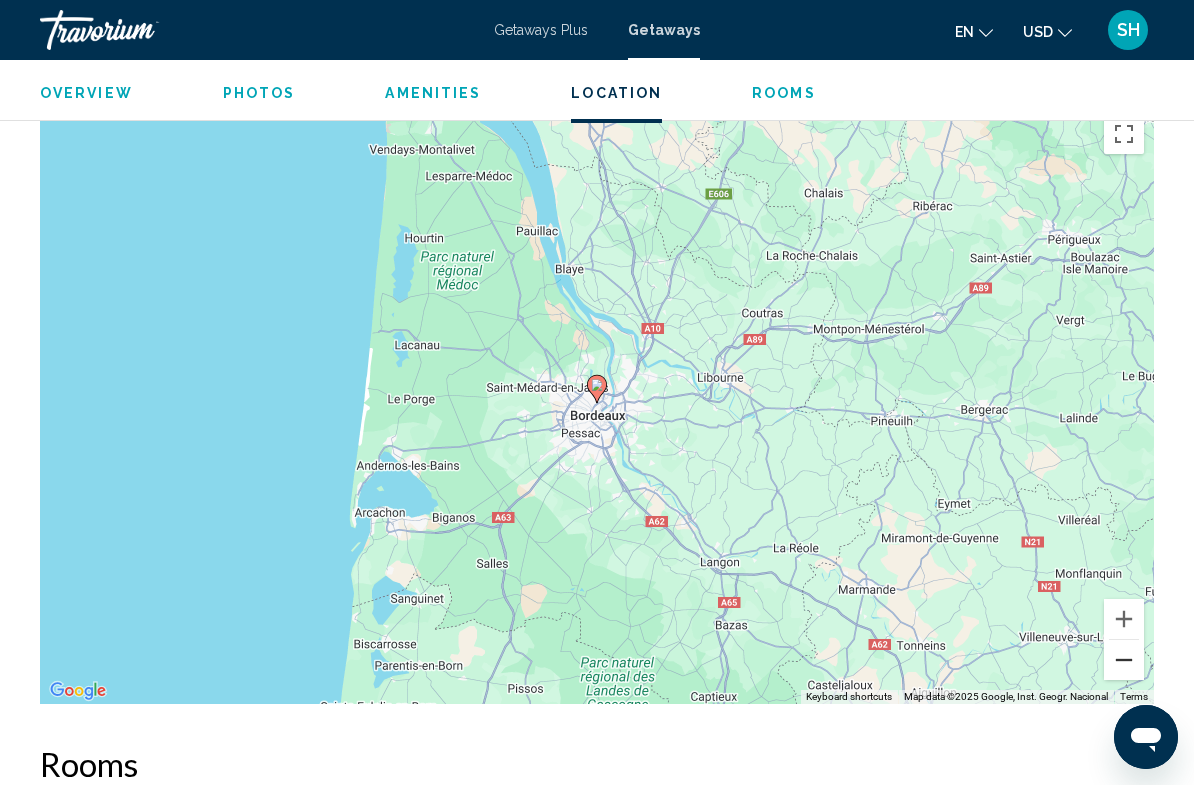 click at bounding box center [1124, 660] 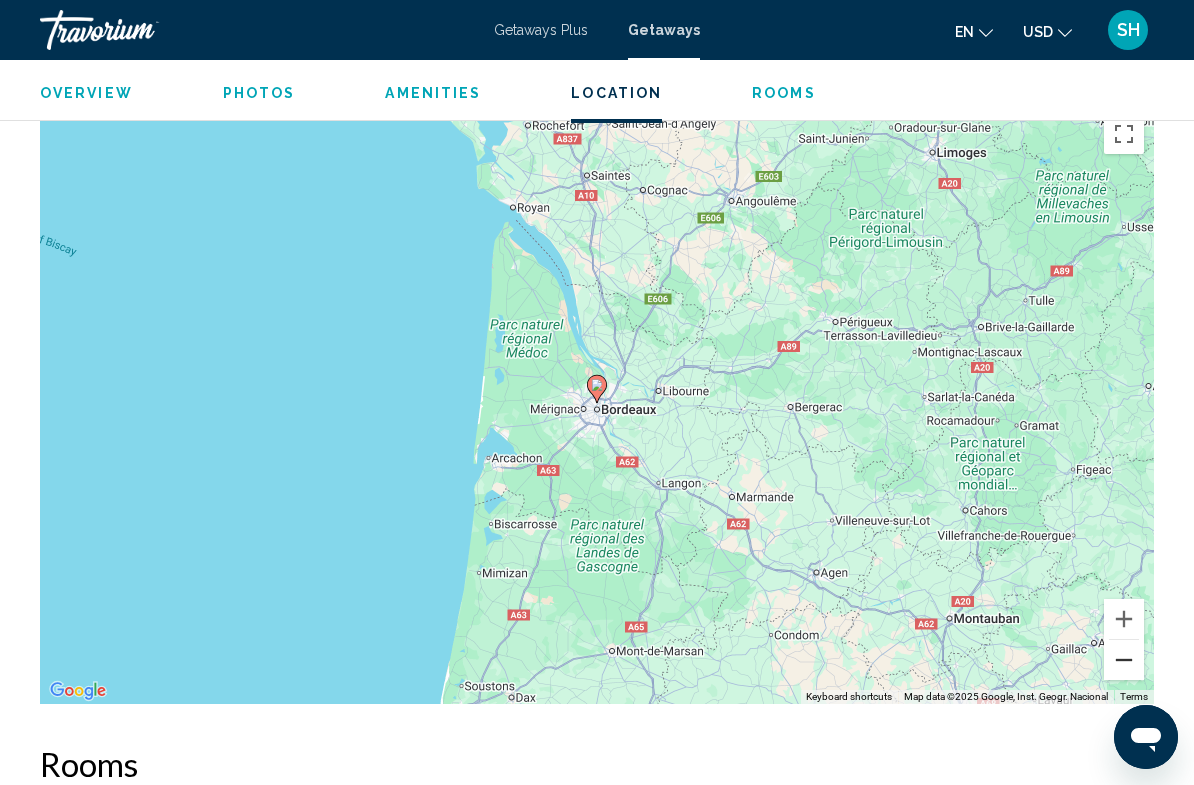 click at bounding box center (1124, 660) 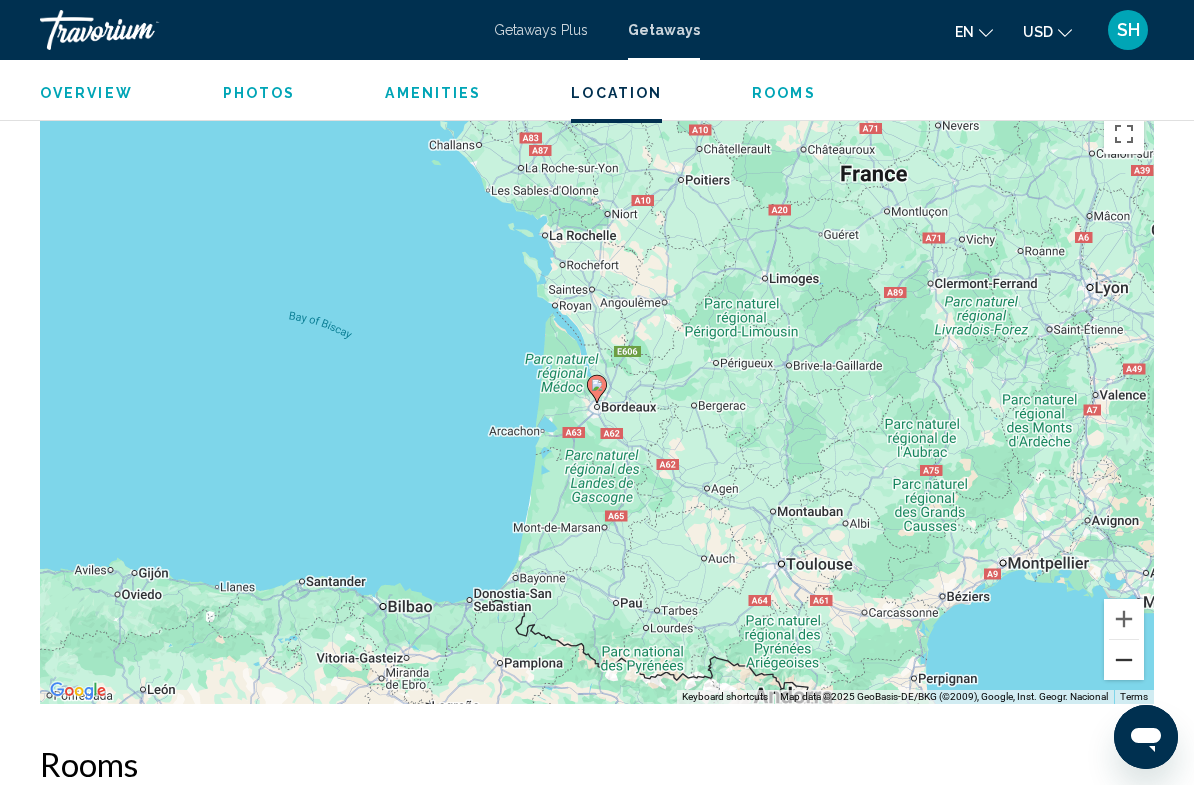 click at bounding box center [1124, 660] 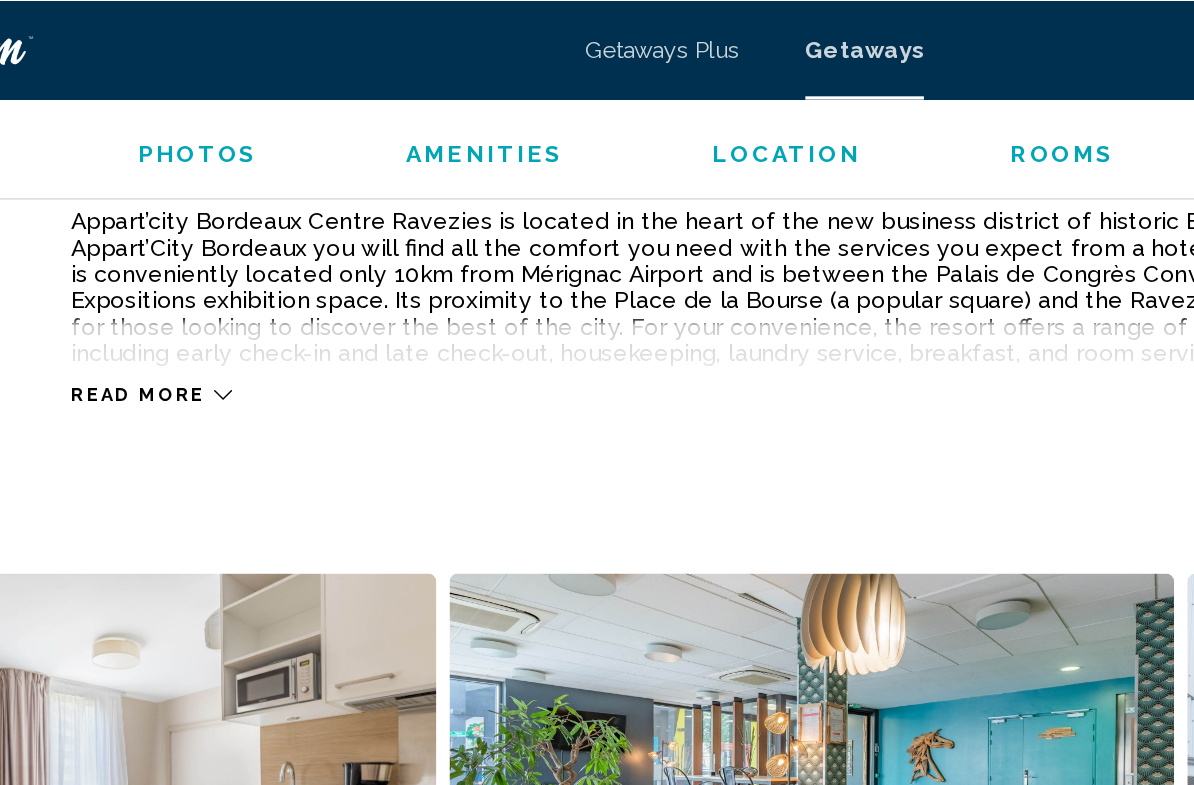 scroll, scrollTop: 1120, scrollLeft: 0, axis: vertical 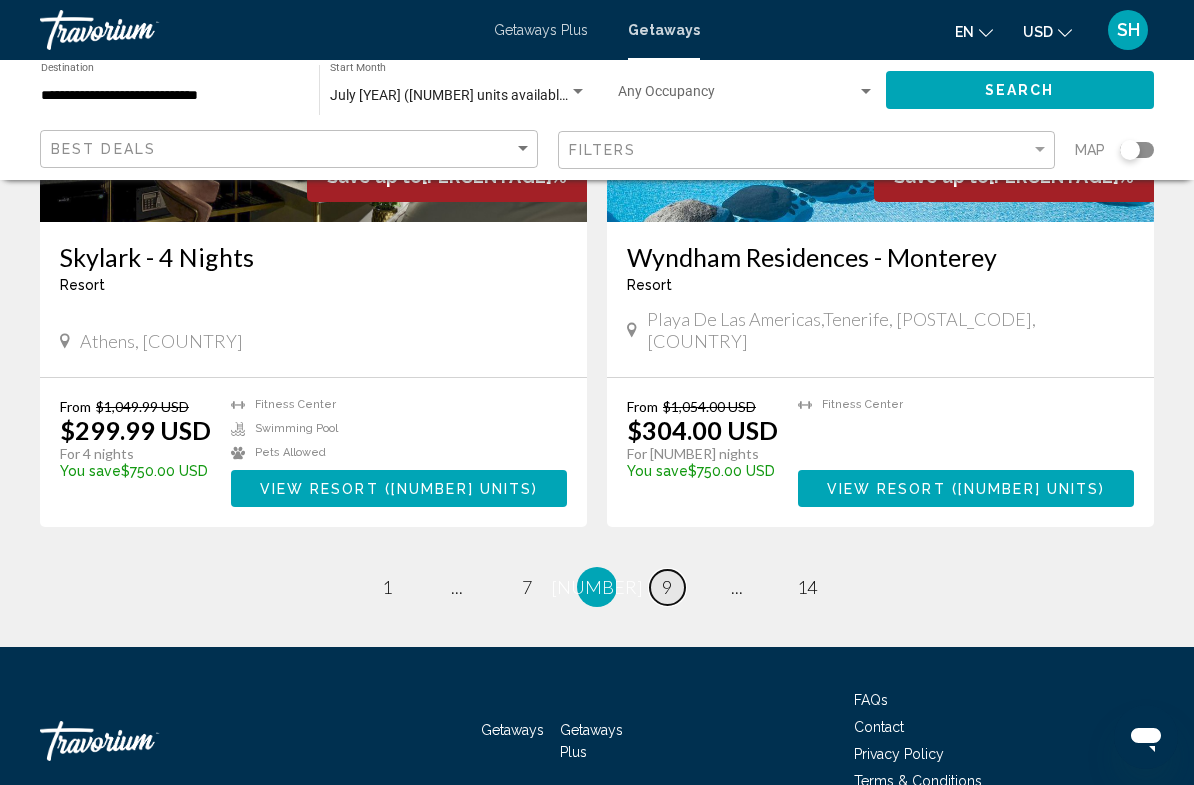 click on "9" at bounding box center [387, 587] 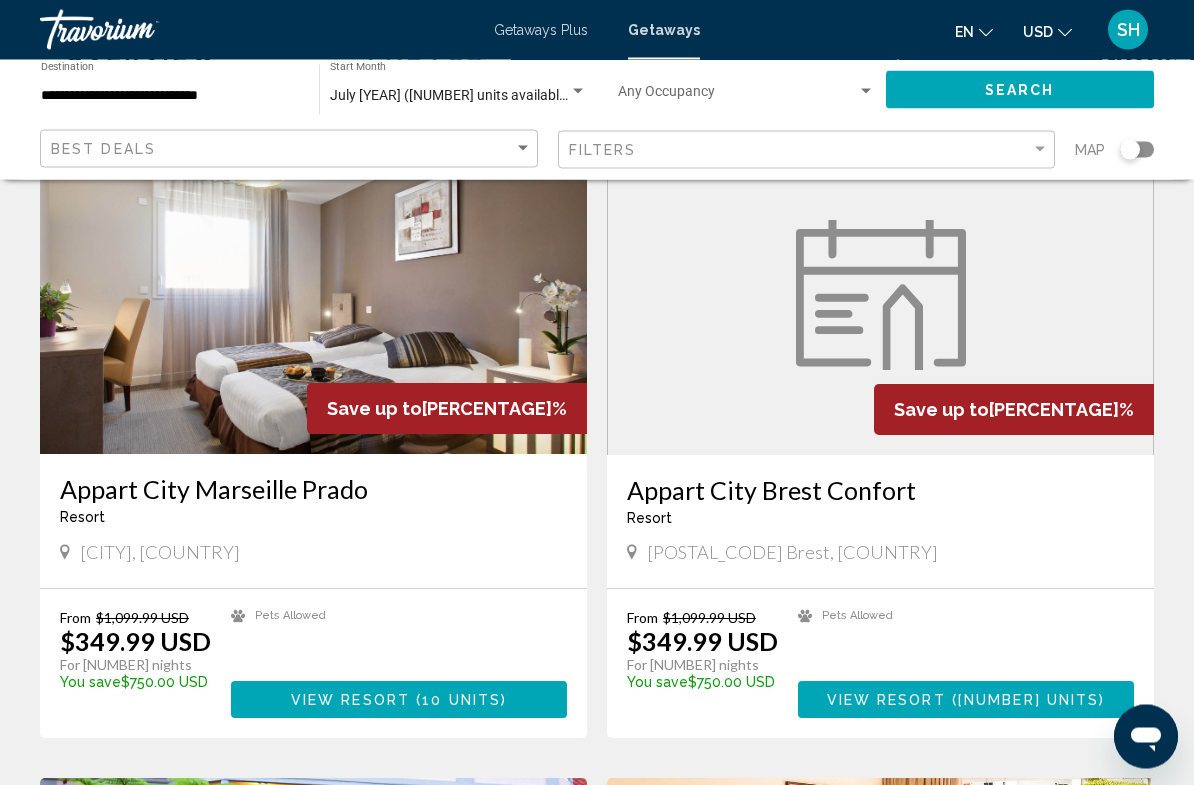 scroll, scrollTop: 1423, scrollLeft: 0, axis: vertical 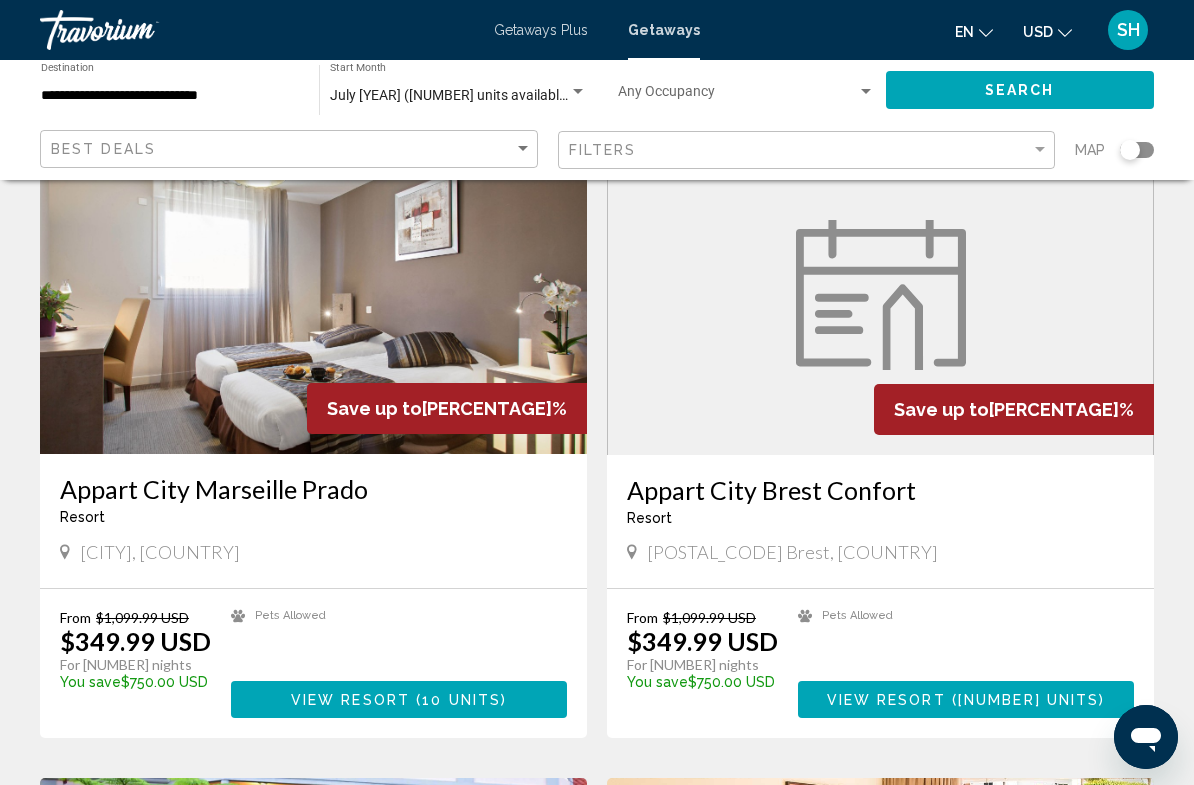 click at bounding box center [313, 294] 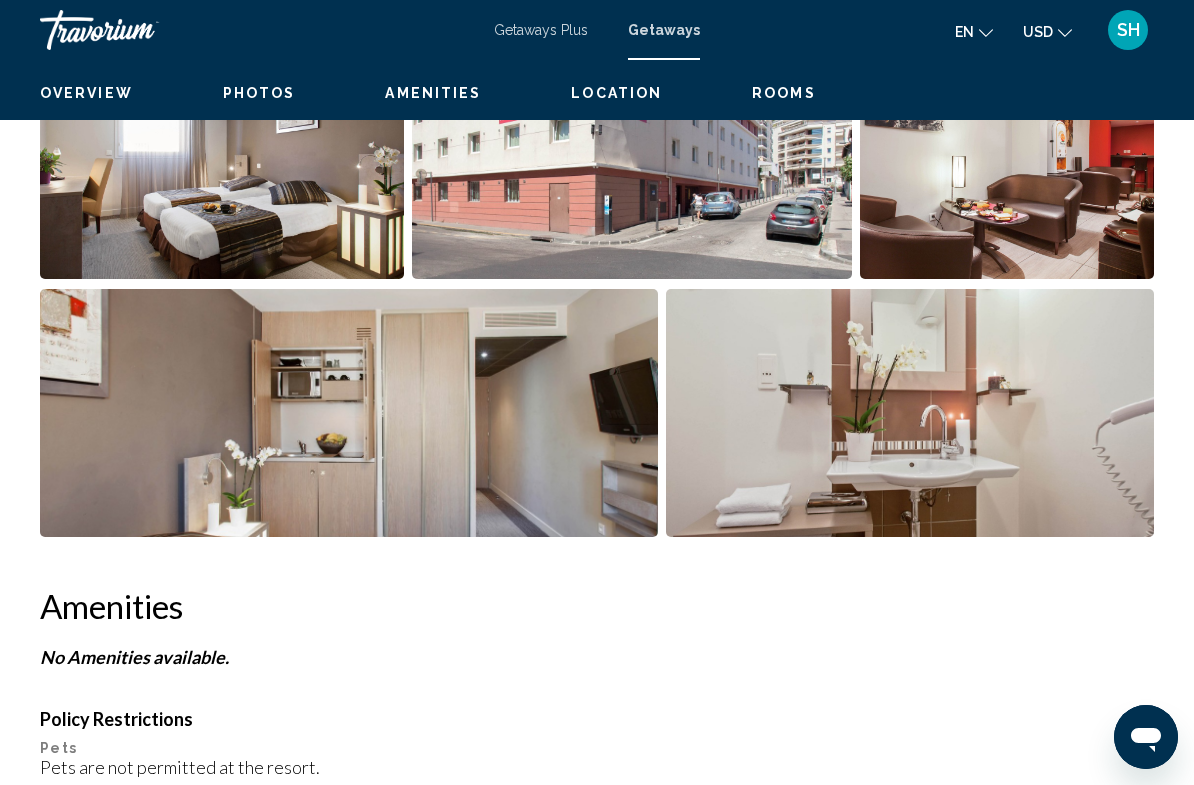 scroll, scrollTop: 0, scrollLeft: 0, axis: both 